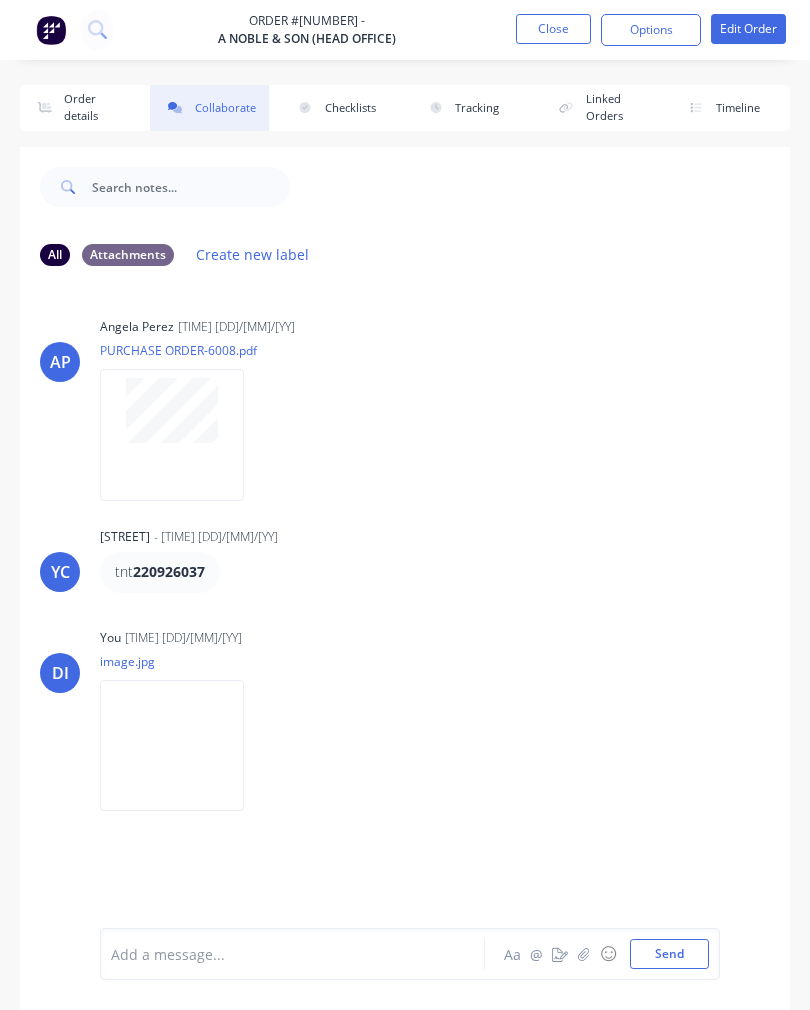 scroll, scrollTop: 21, scrollLeft: 0, axis: vertical 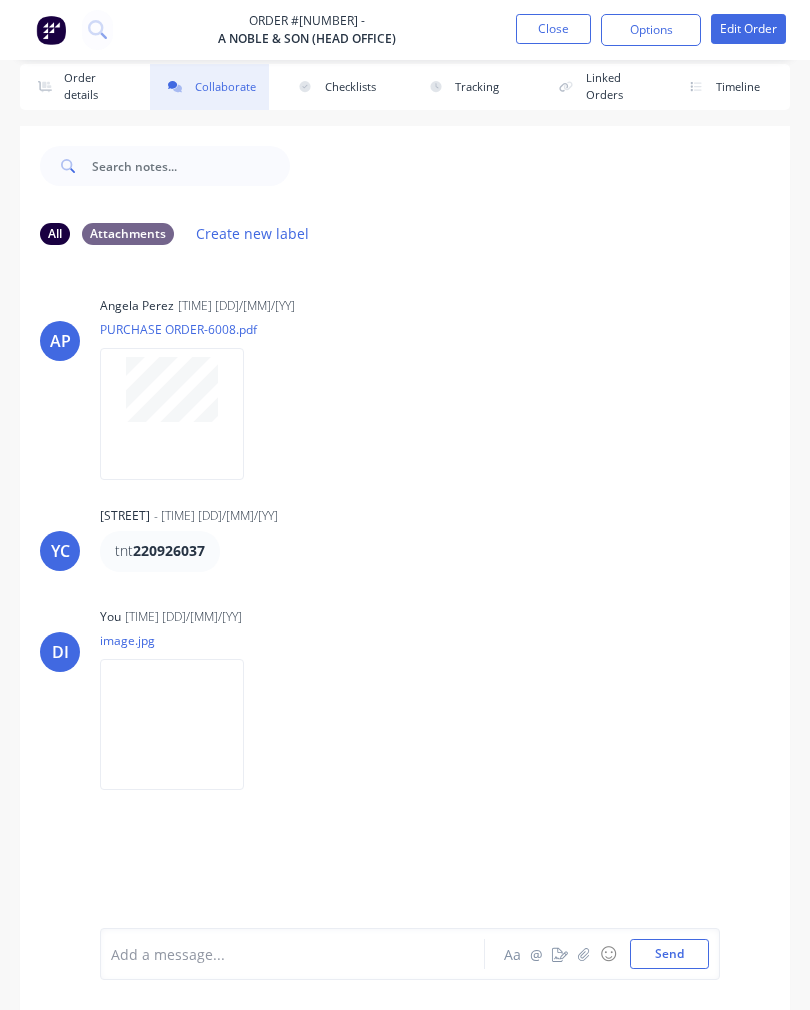 click on "Close" at bounding box center (553, 29) 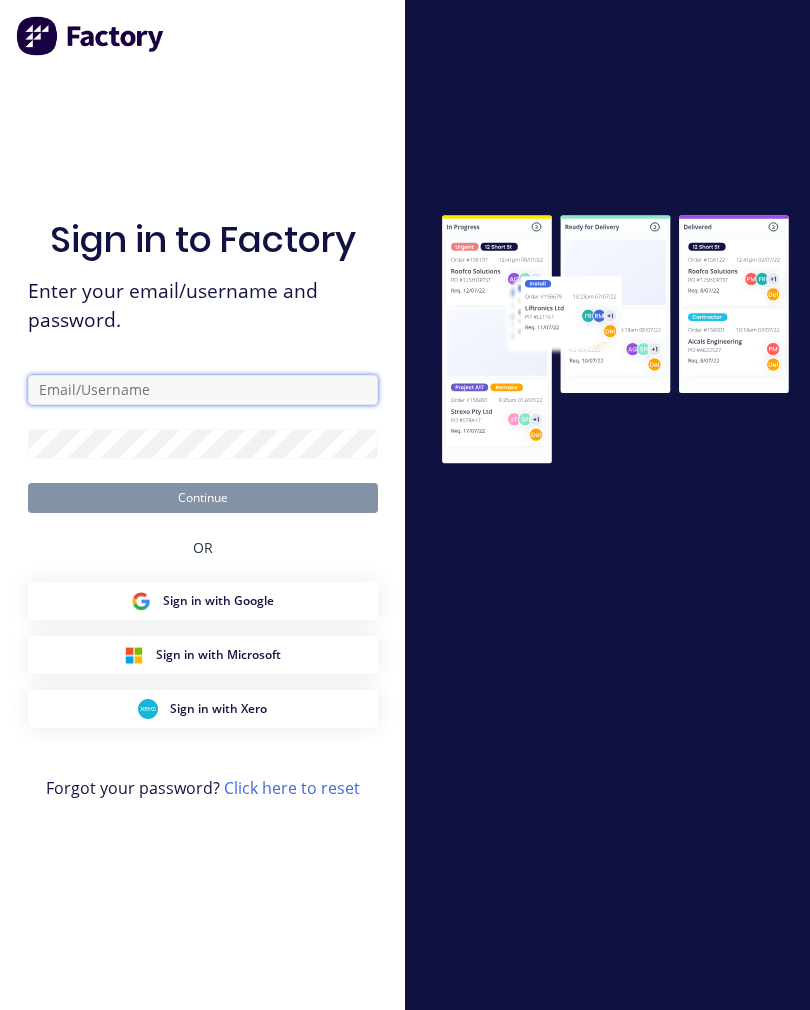 click at bounding box center (203, 390) 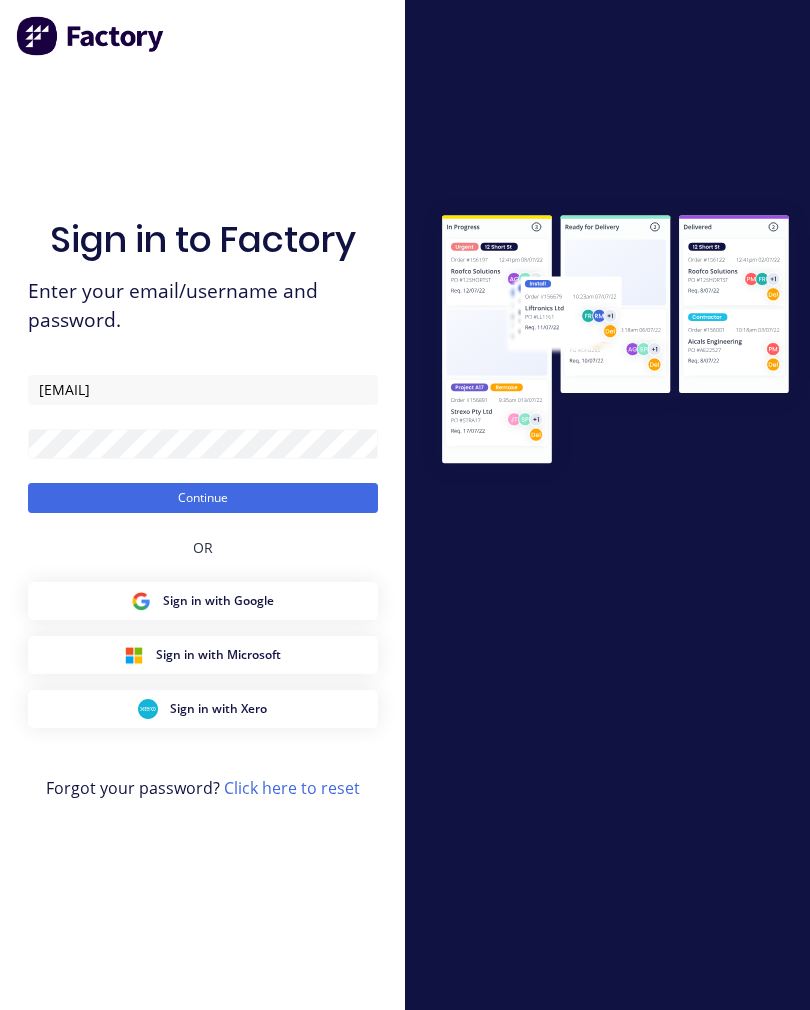 click on "Continue" at bounding box center [203, 498] 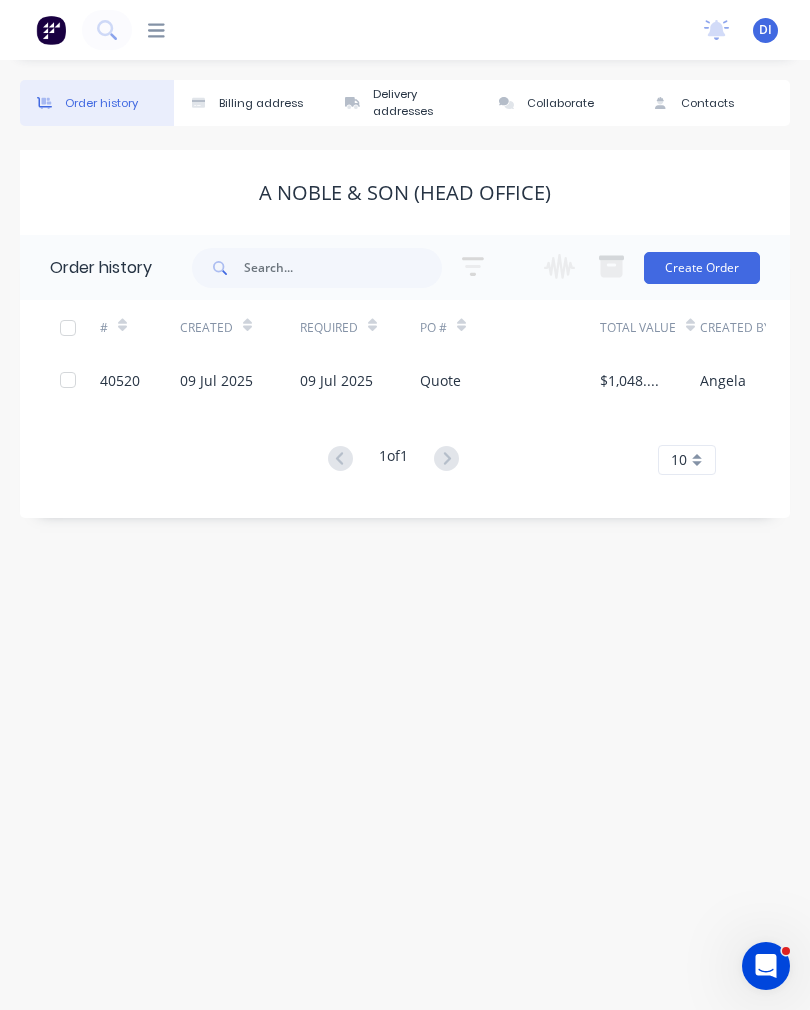 scroll, scrollTop: 0, scrollLeft: 0, axis: both 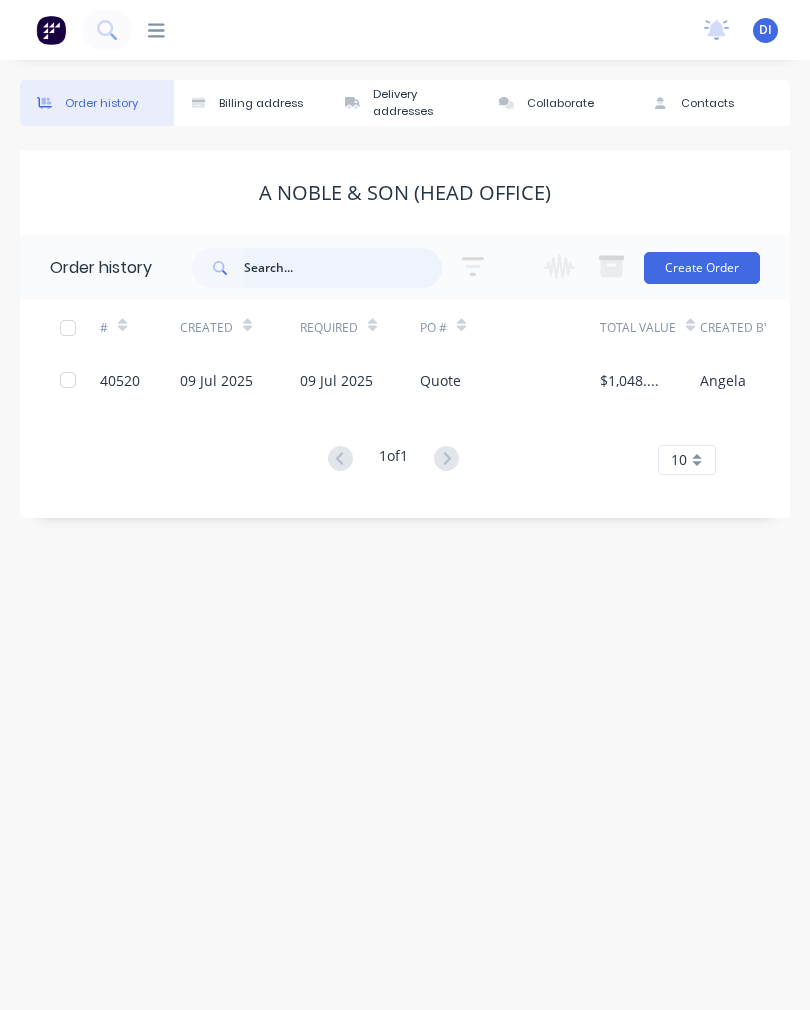 click at bounding box center (343, 268) 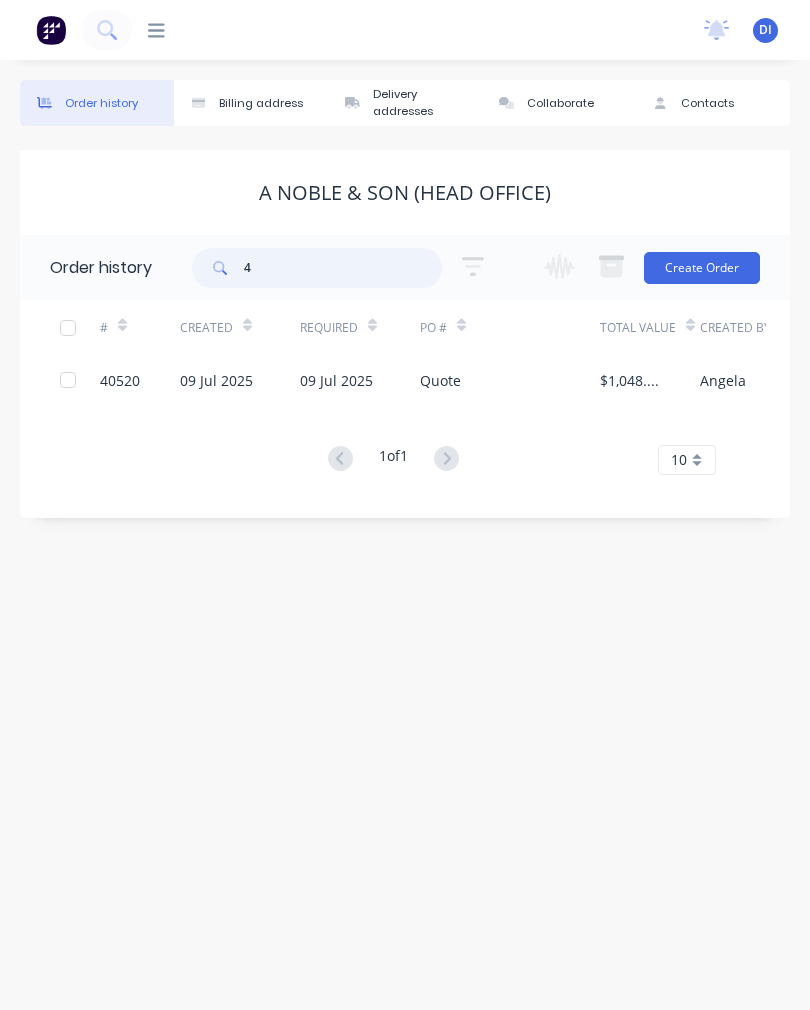 type on "40" 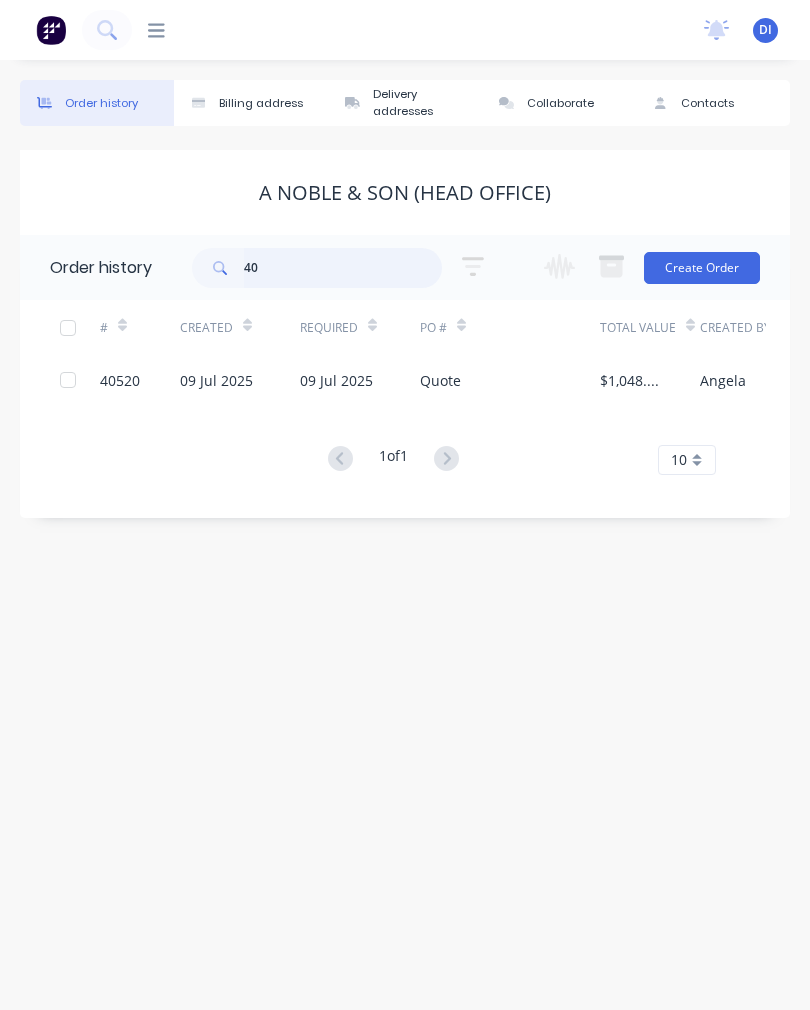 click on "40" at bounding box center (343, 268) 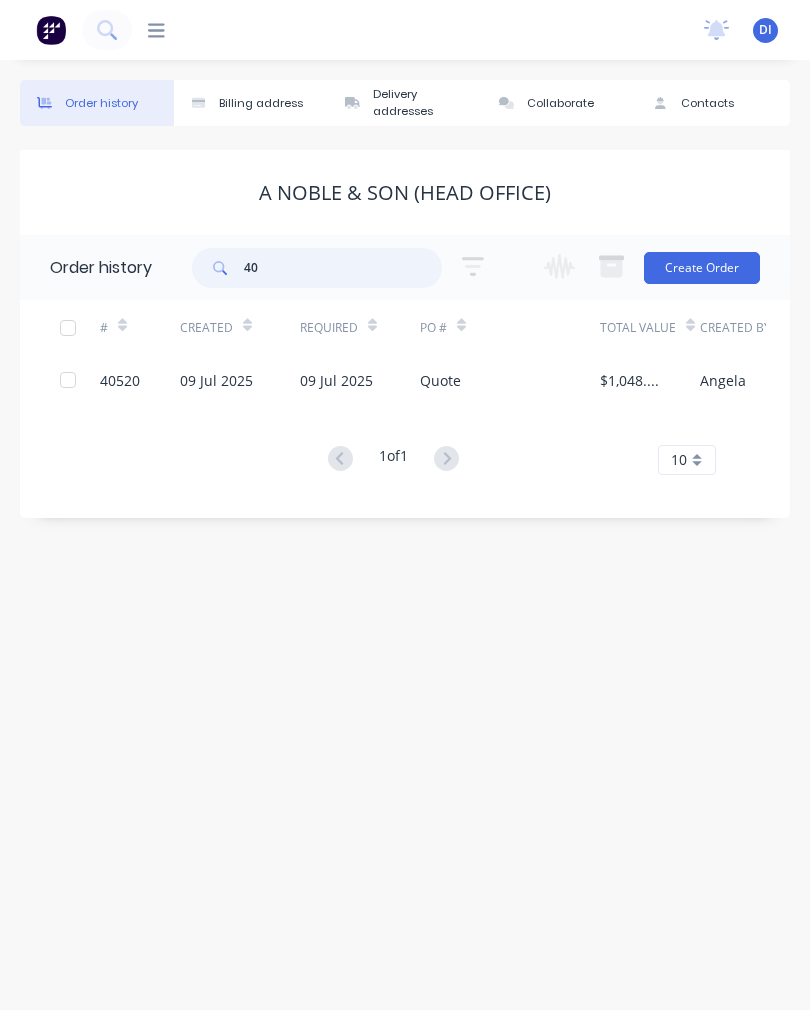 type on "409" 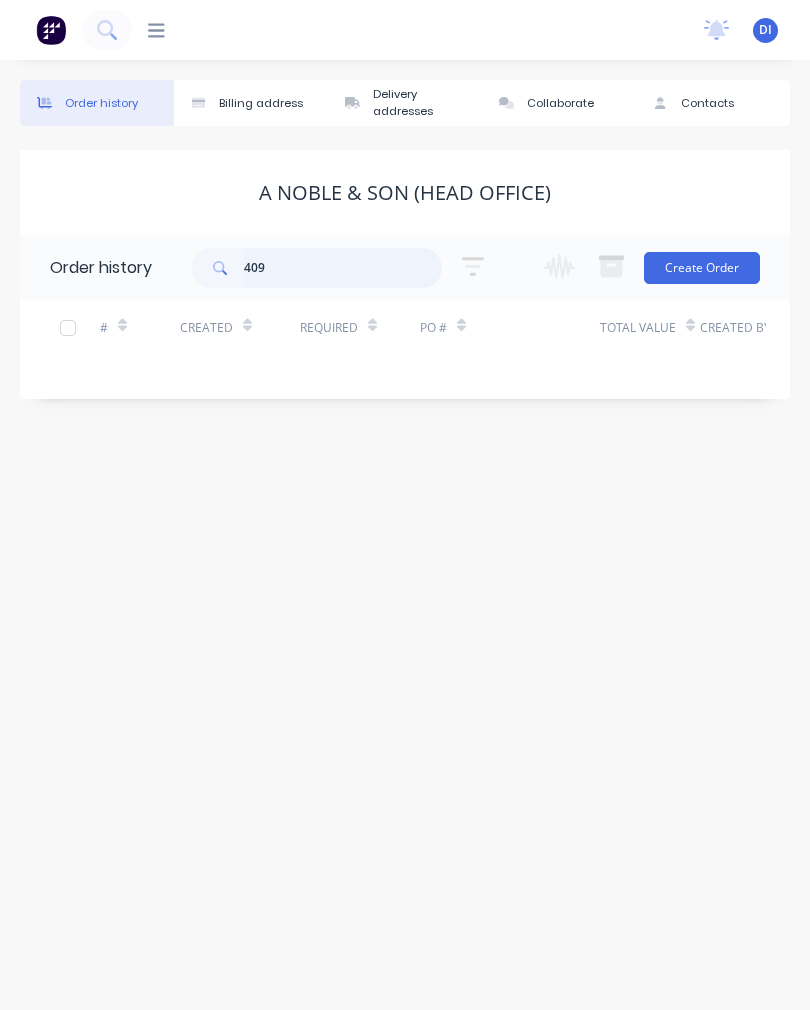 click on "409" at bounding box center (343, 268) 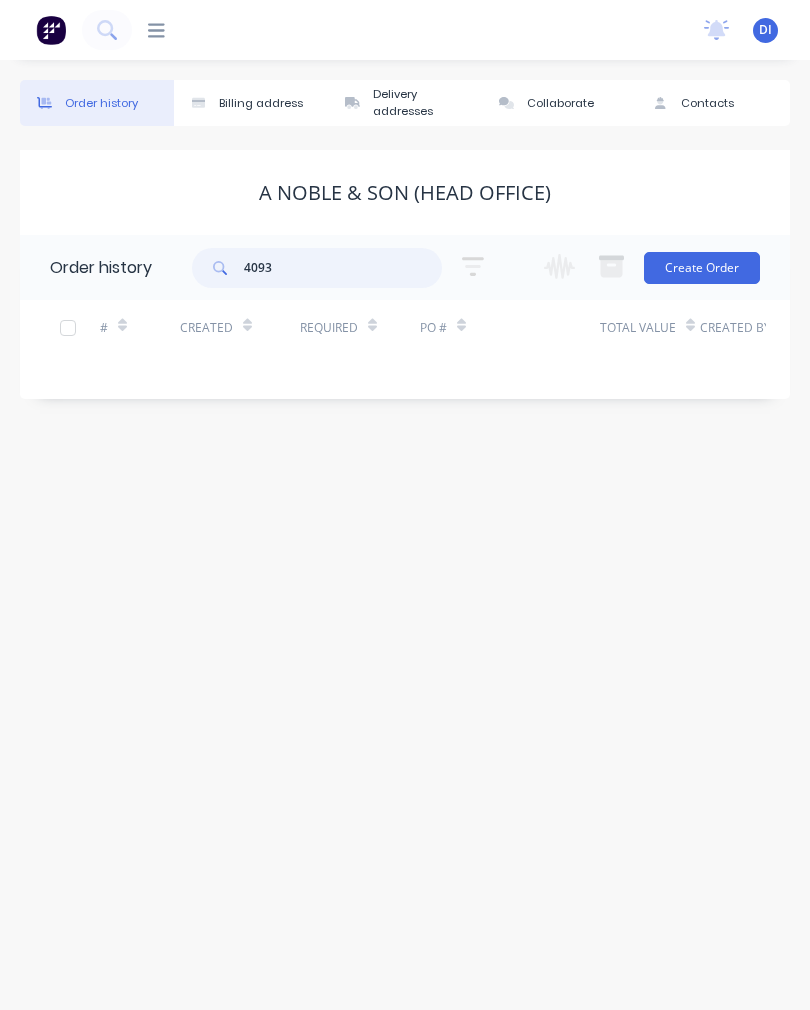 type on "40939" 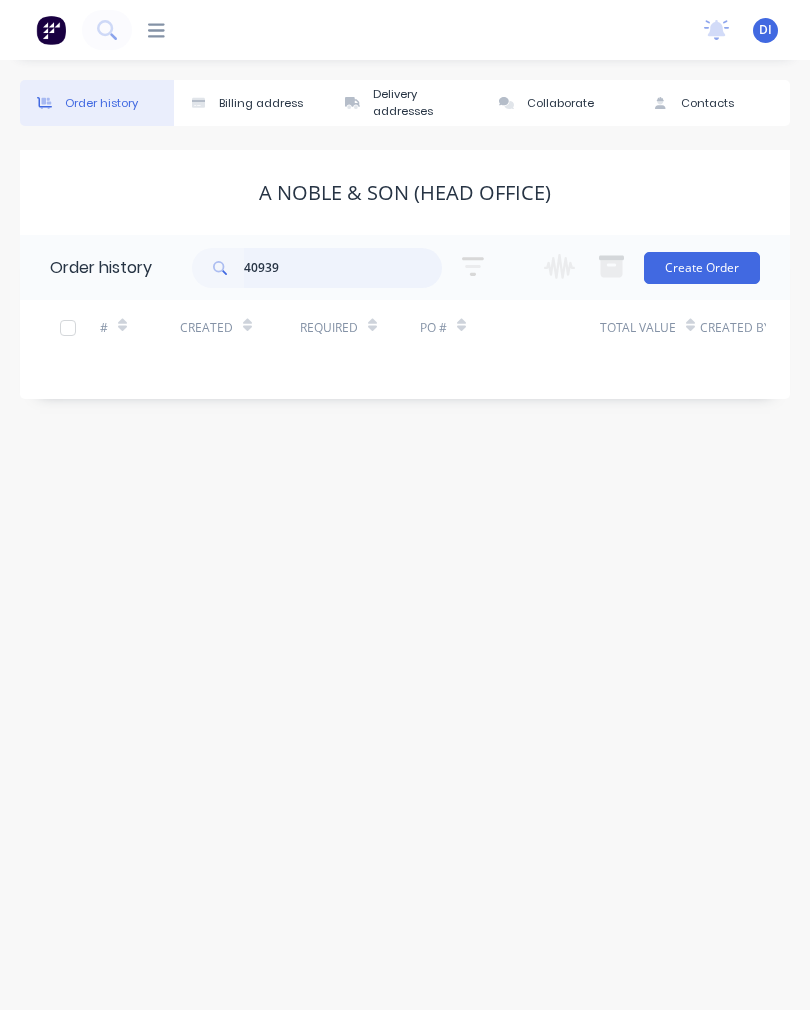 click on "40939" at bounding box center [343, 268] 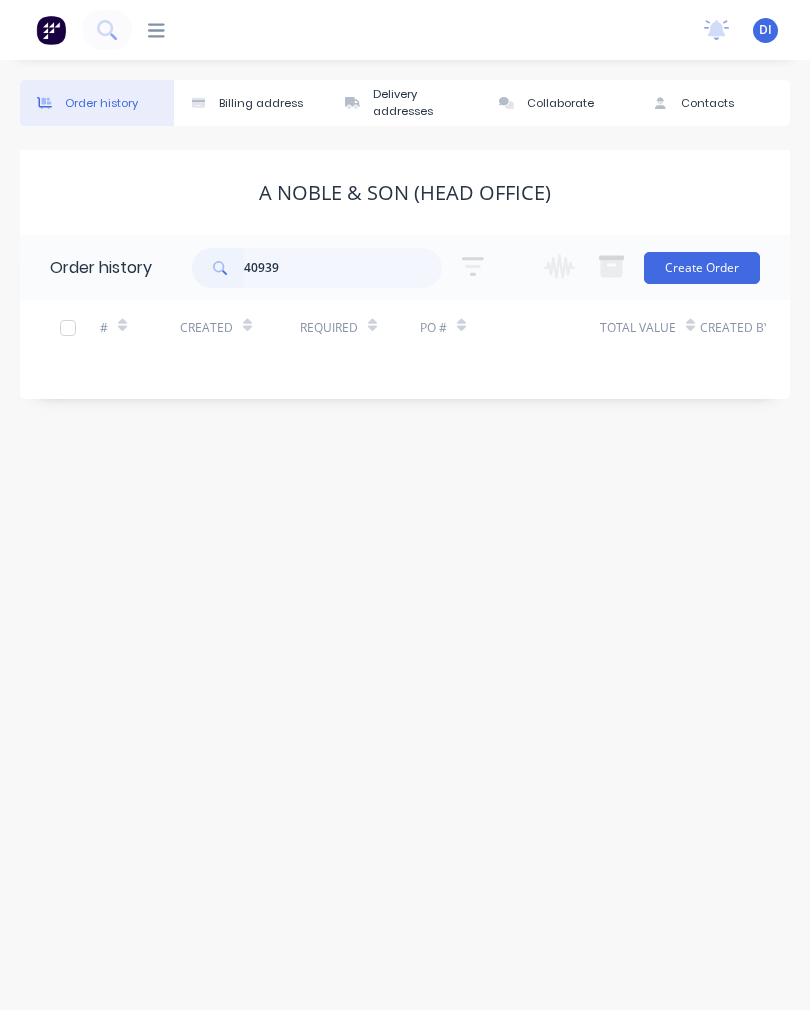 click 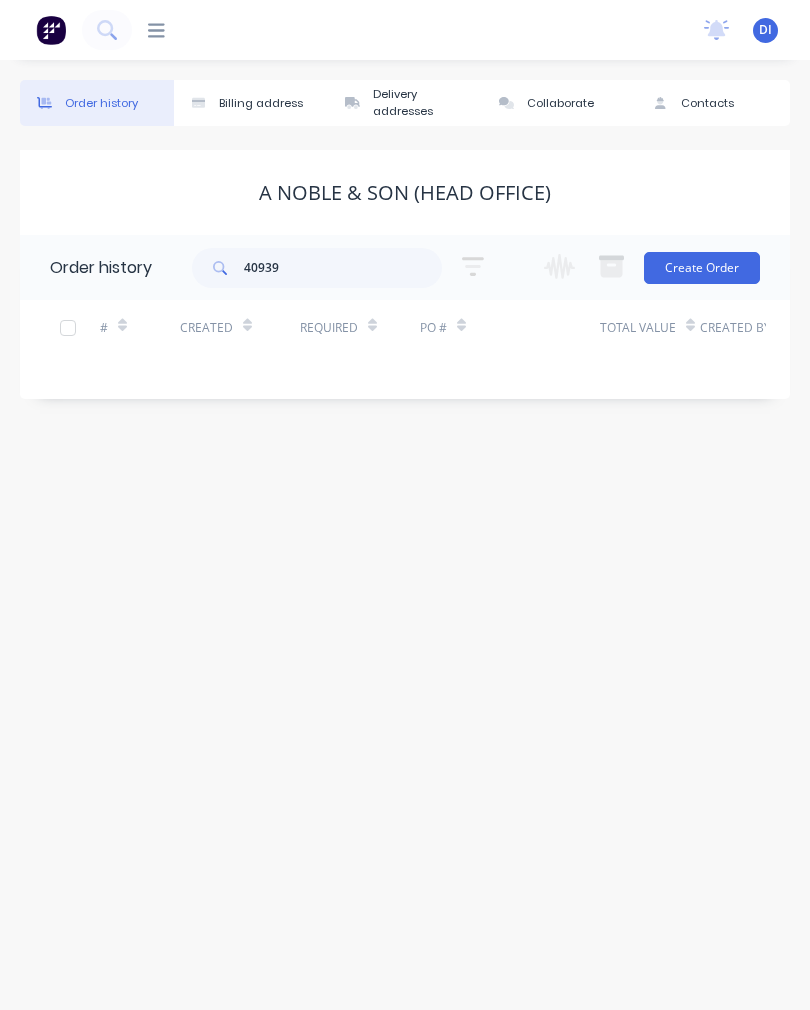 click at bounding box center (148, 30) 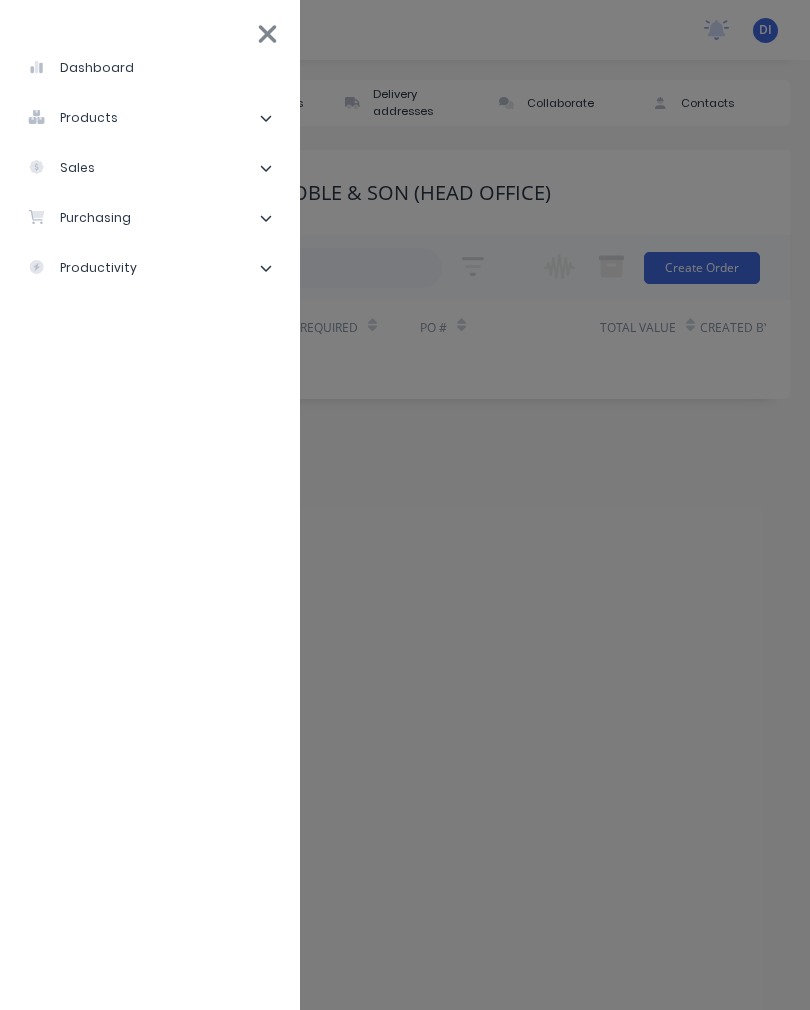 click 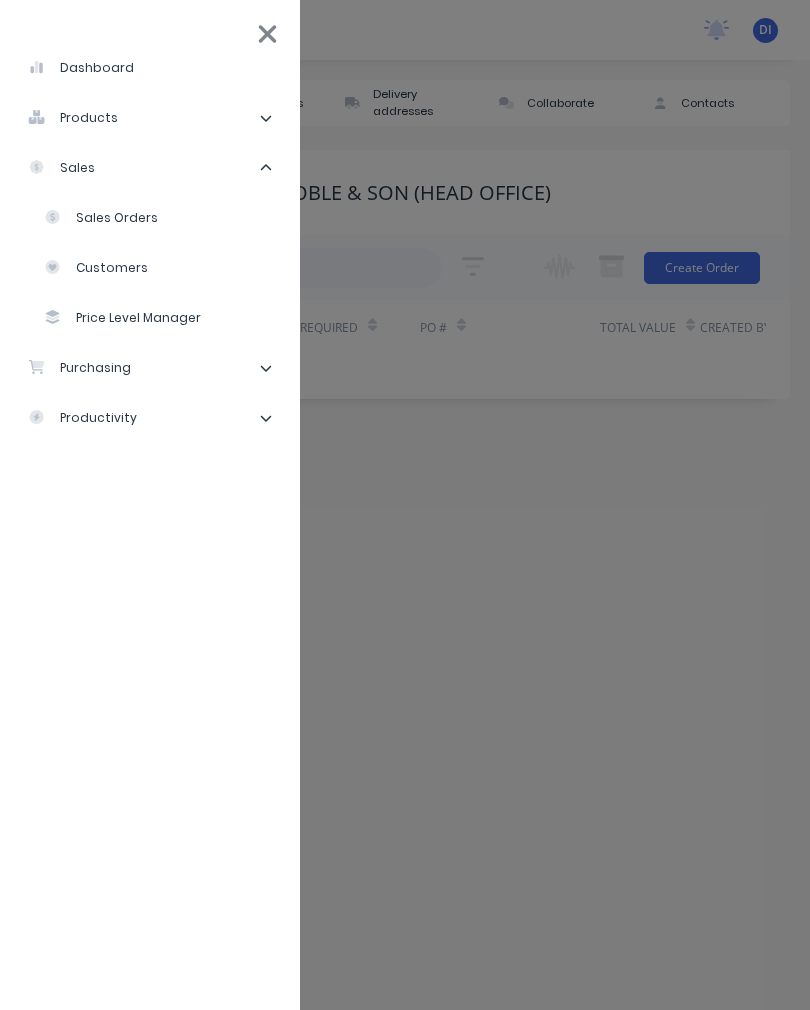click on "Sales Orders" at bounding box center [158, 218] 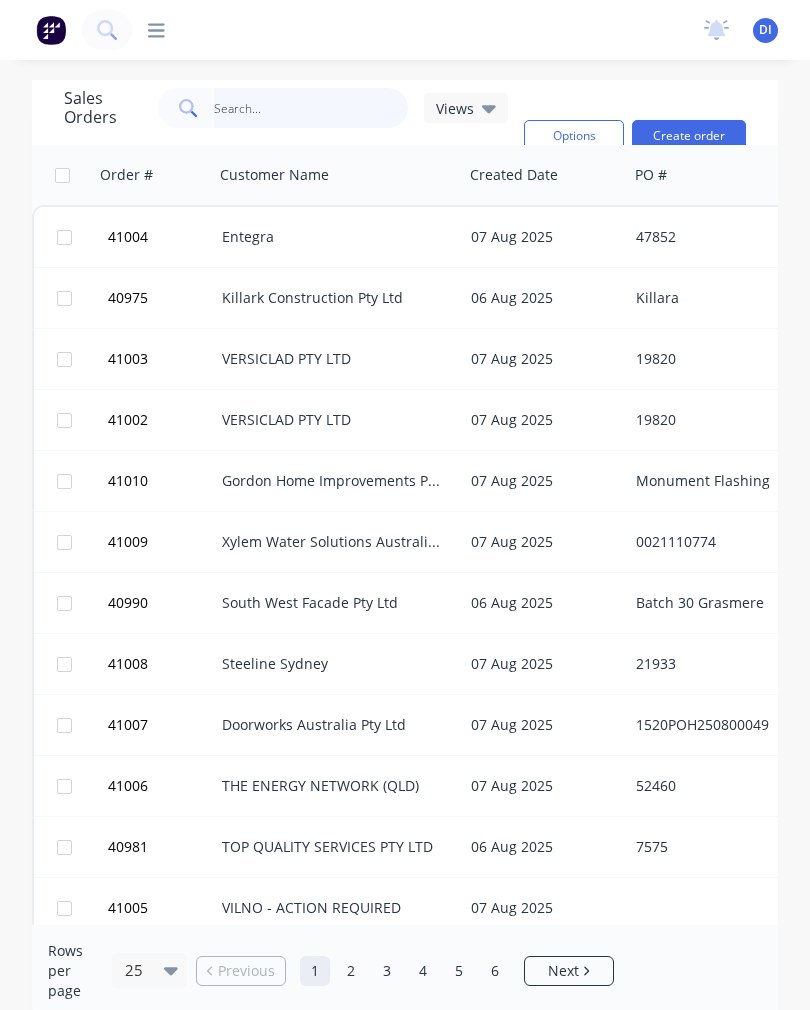 click at bounding box center (311, 108) 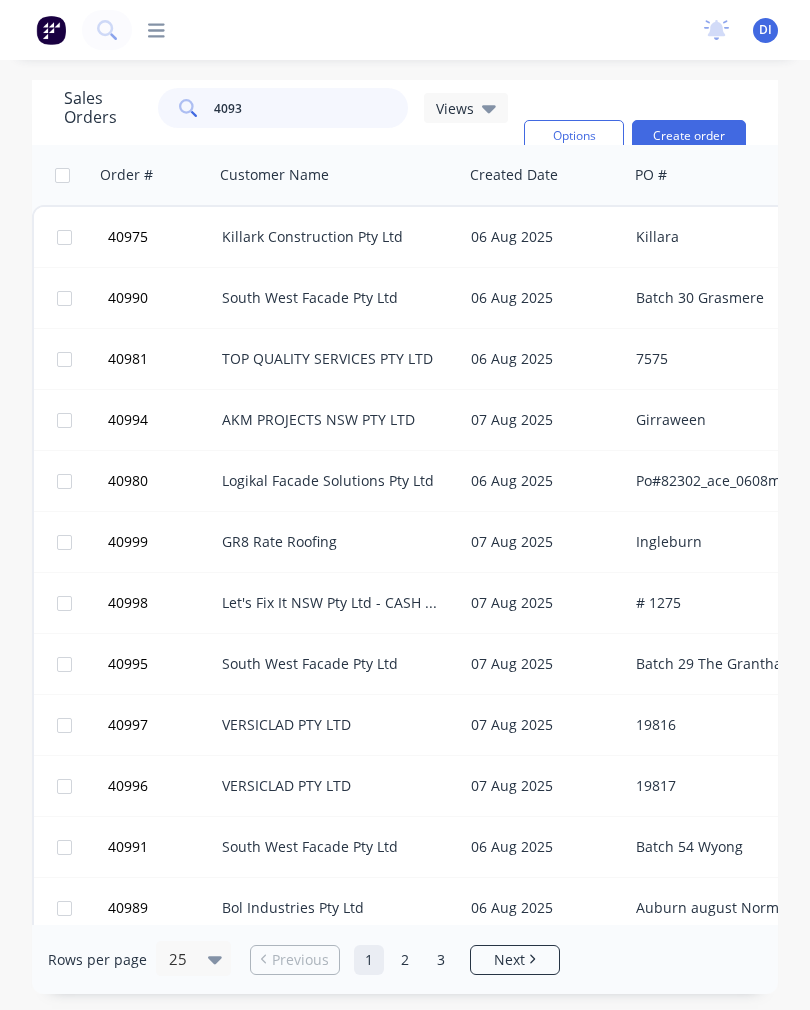 type on "40939" 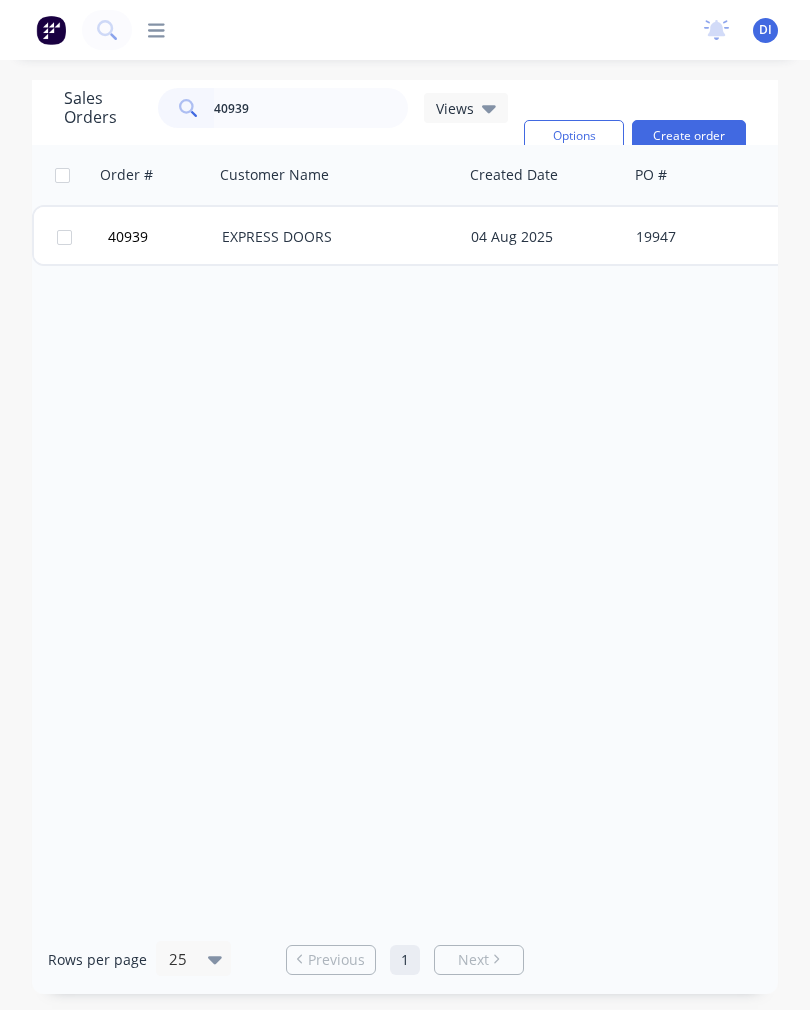 click on "EXPRESS DOORS" at bounding box center (333, 237) 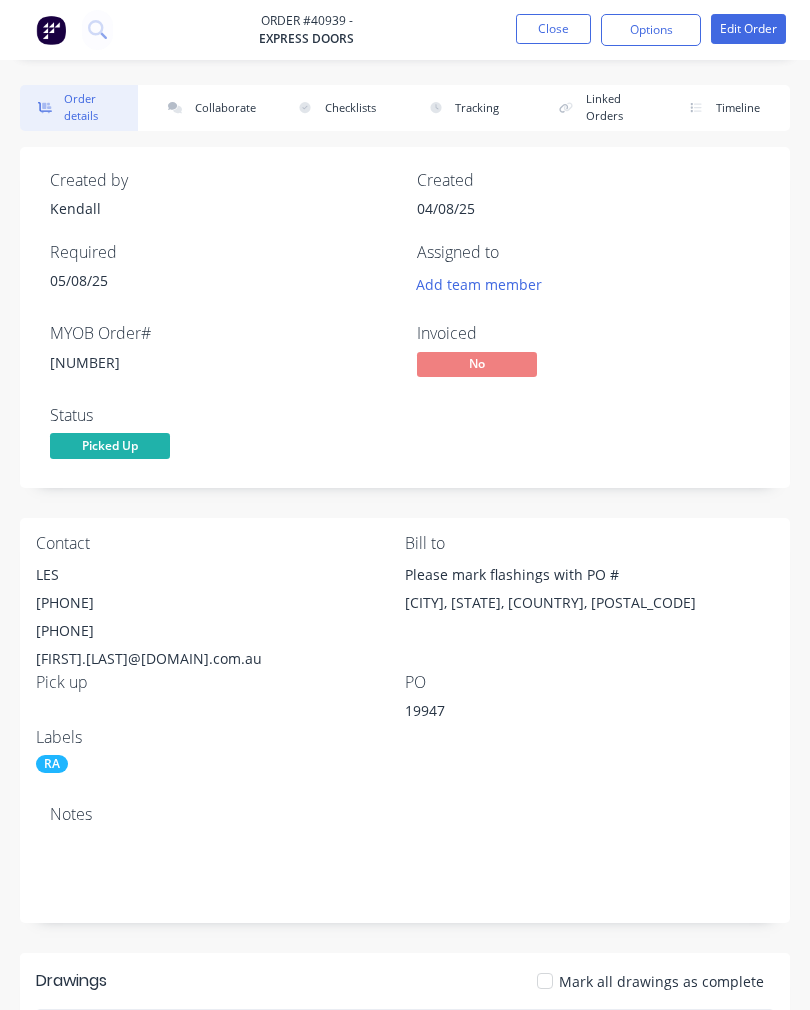 click on "Collaborate" at bounding box center [209, 108] 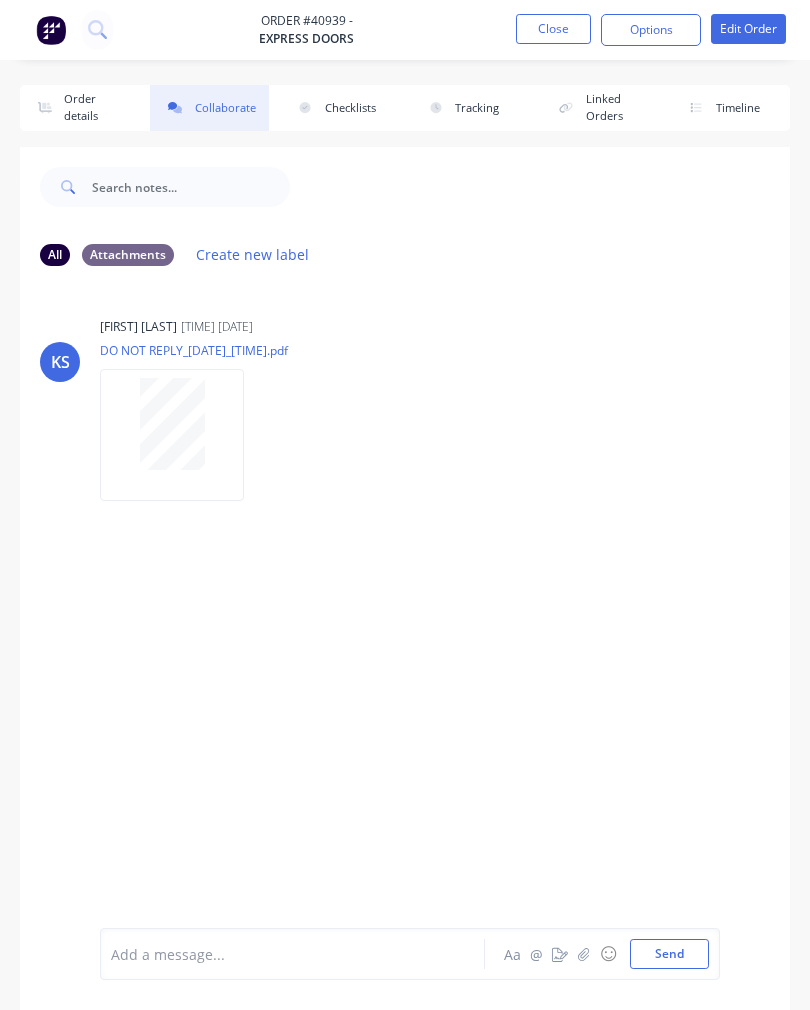 click 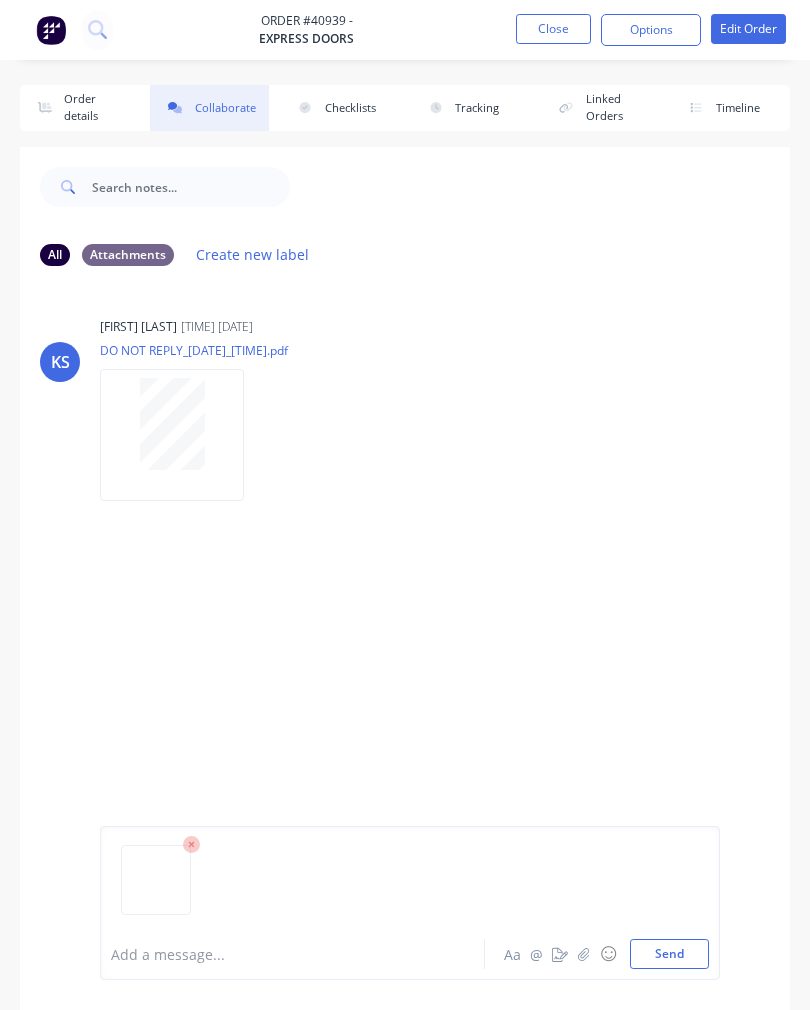 click on "Send" at bounding box center [669, 954] 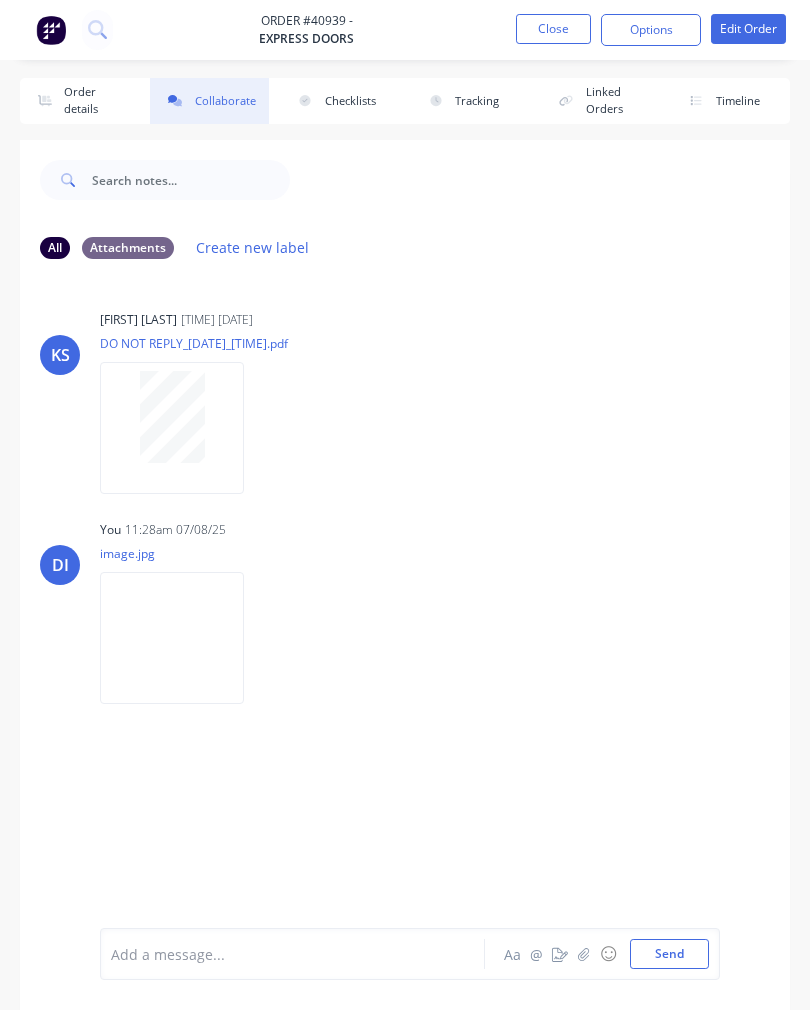 scroll, scrollTop: 0, scrollLeft: 0, axis: both 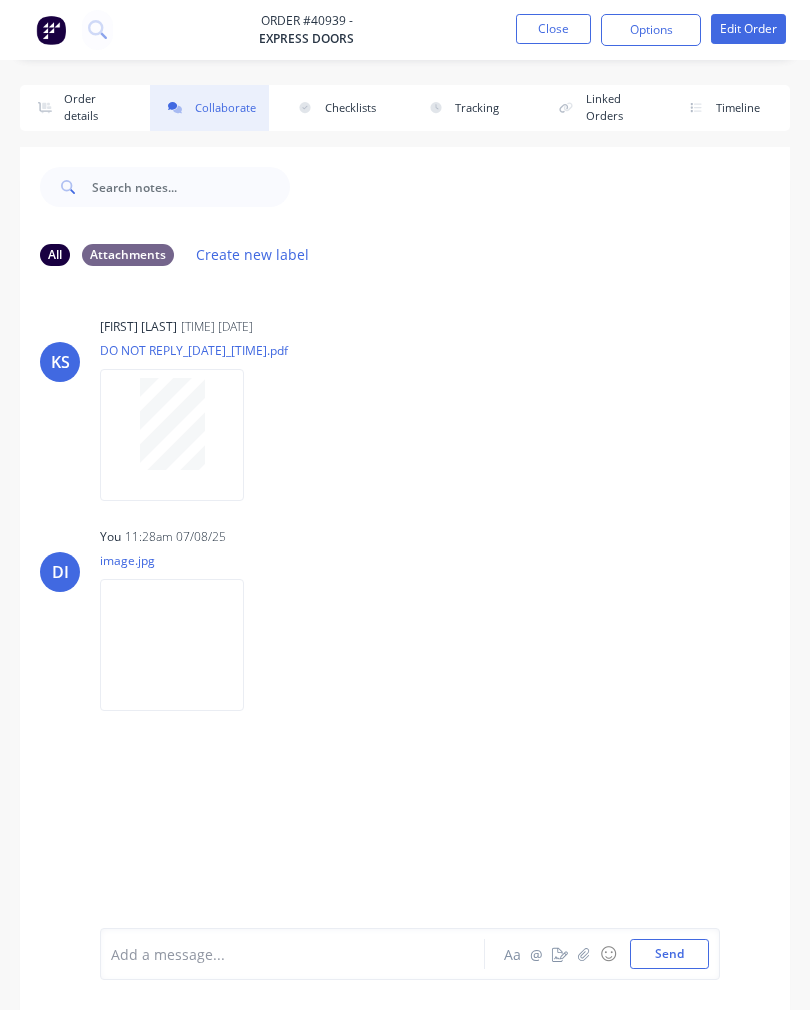 click on "Close" at bounding box center [553, 29] 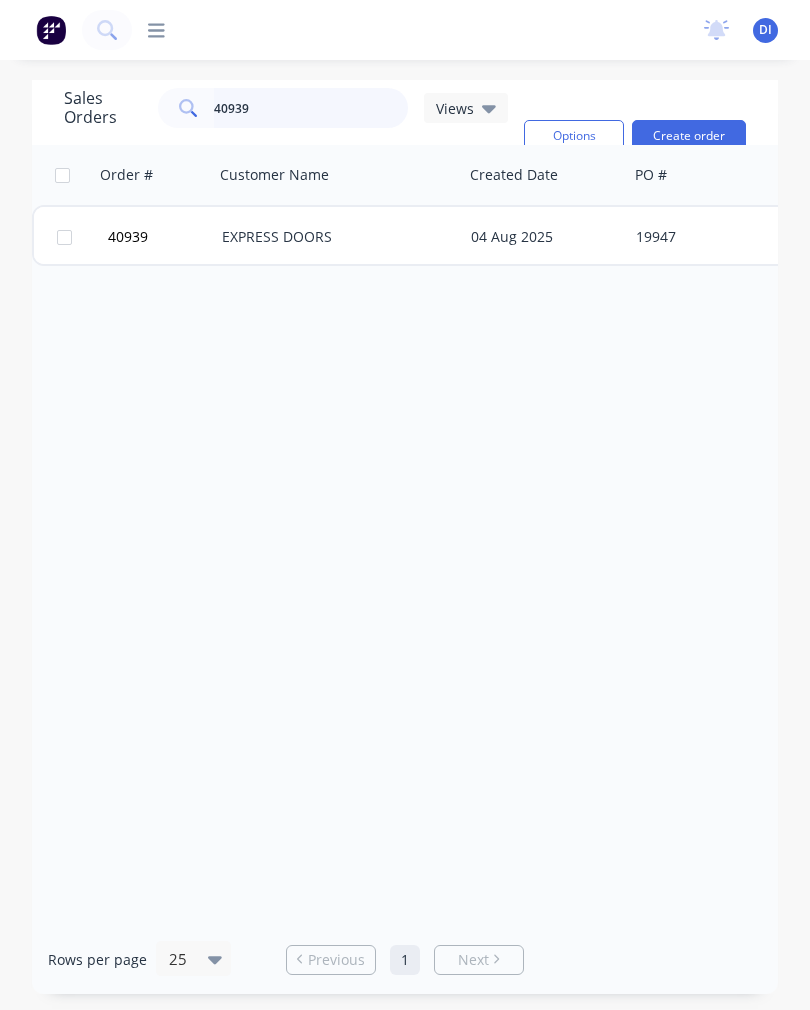 click on "40939" at bounding box center (311, 108) 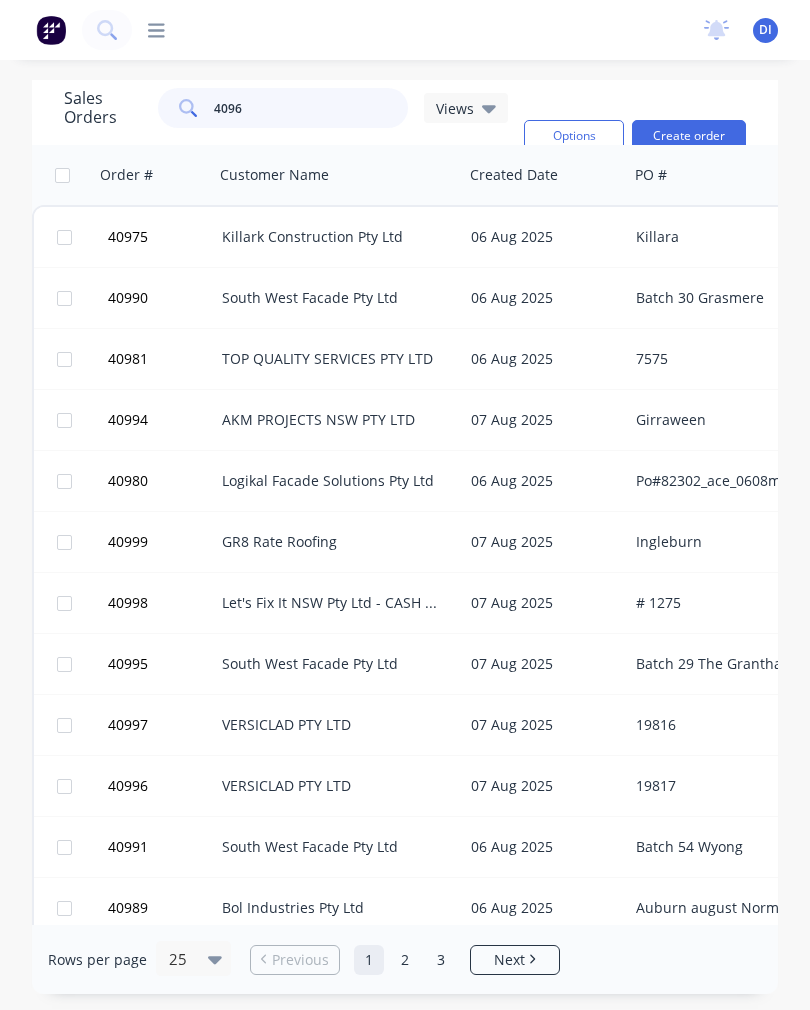 type on "40968" 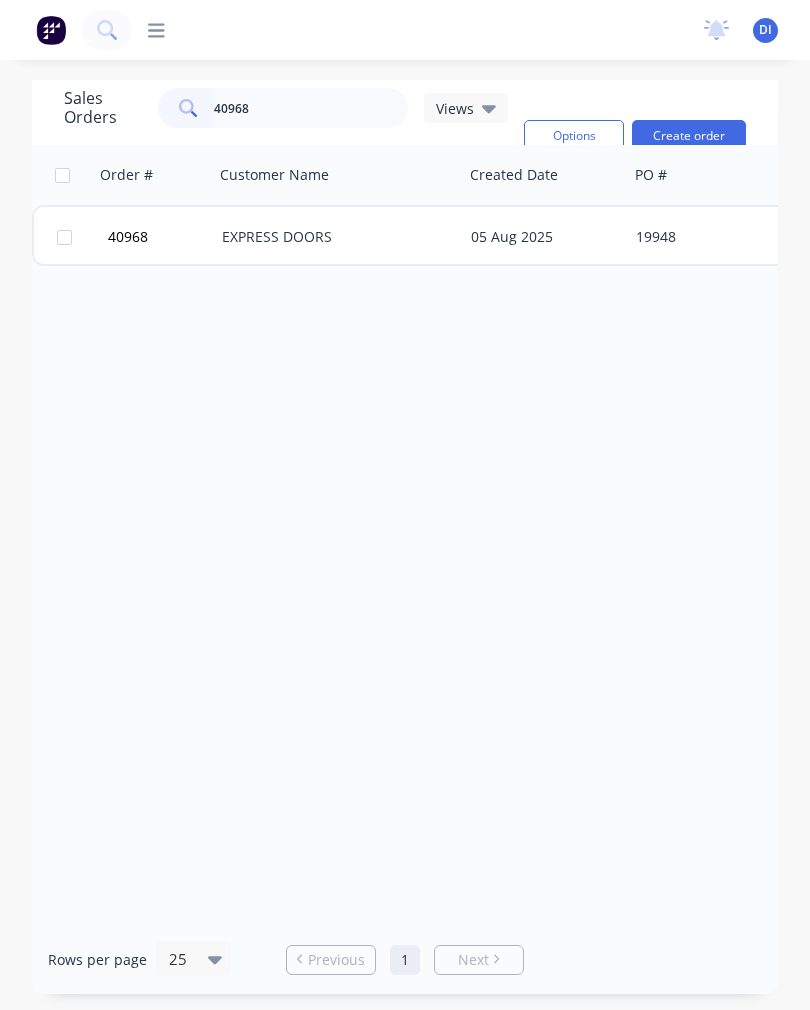 click on "EXPRESS DOORS" at bounding box center [338, 237] 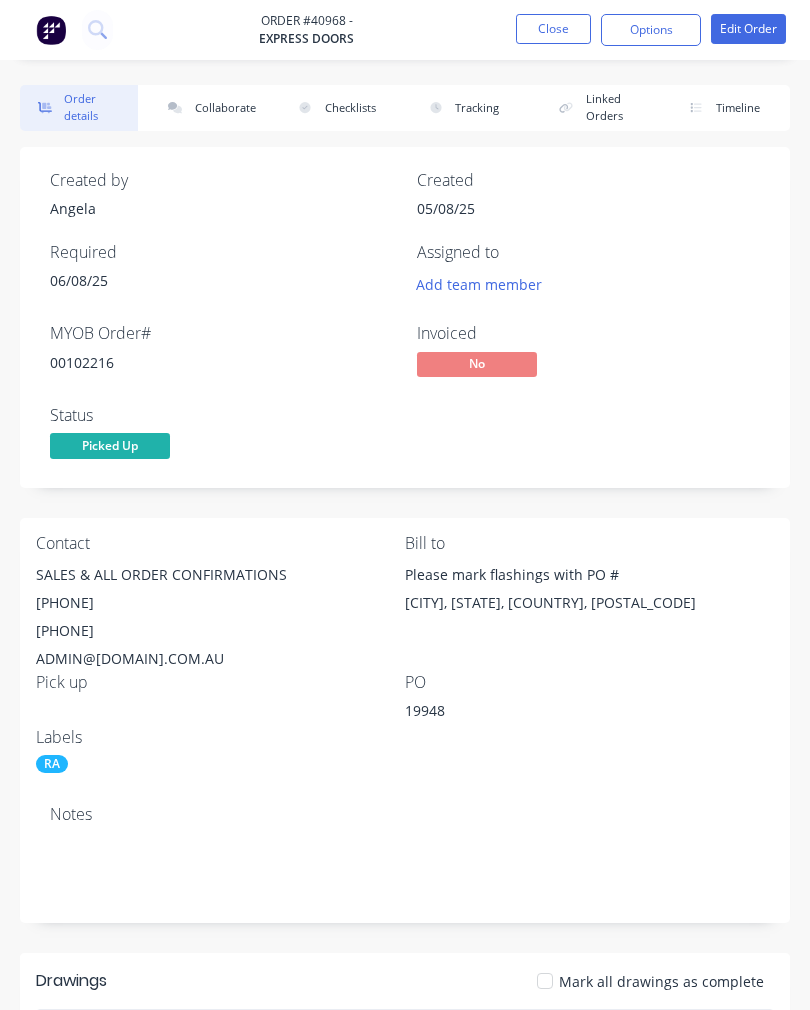 click on "Collaborate" at bounding box center (209, 108) 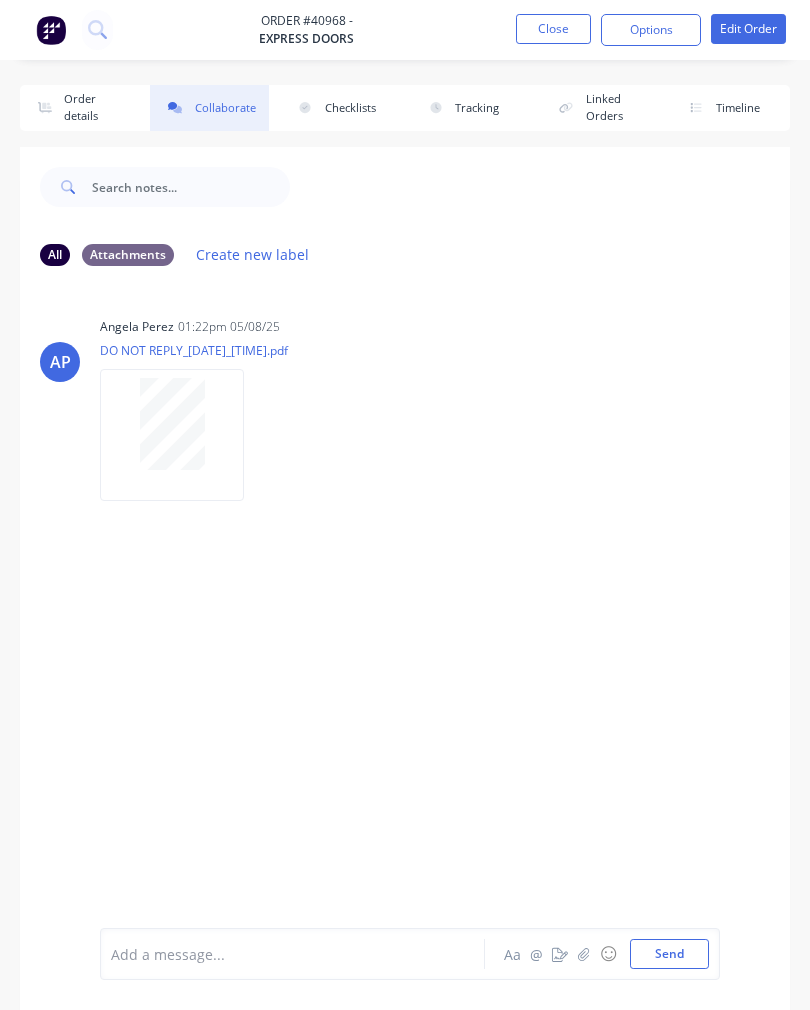 click at bounding box center [584, 954] 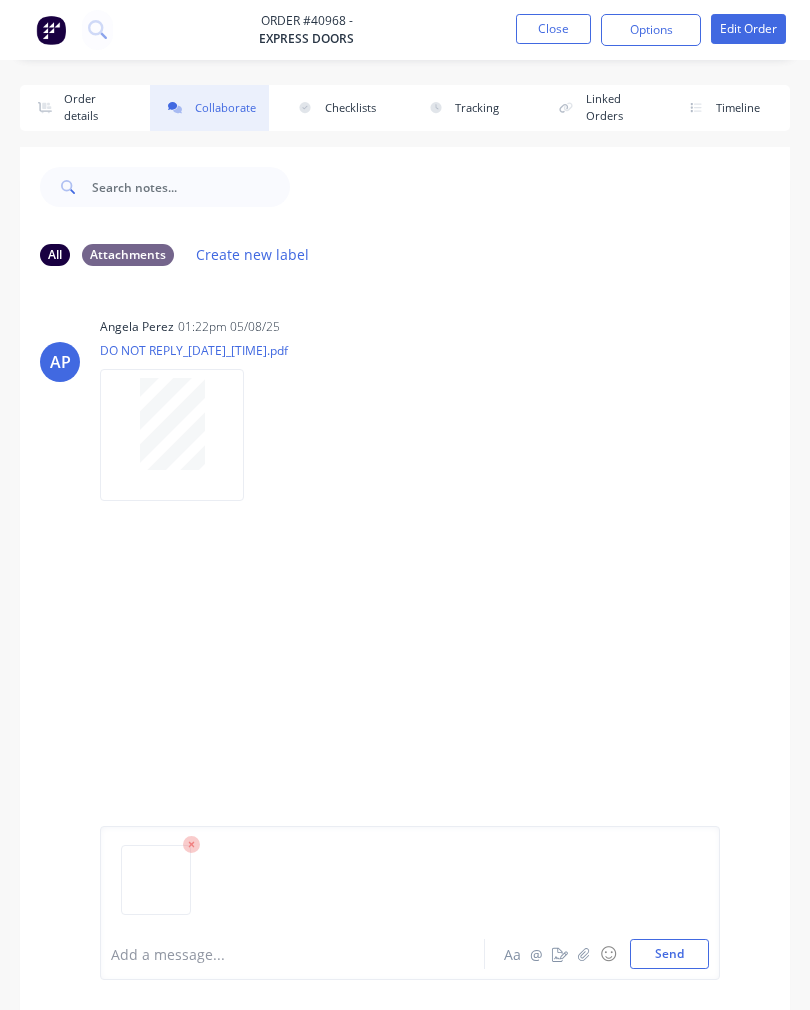 click on "Send" at bounding box center (669, 954) 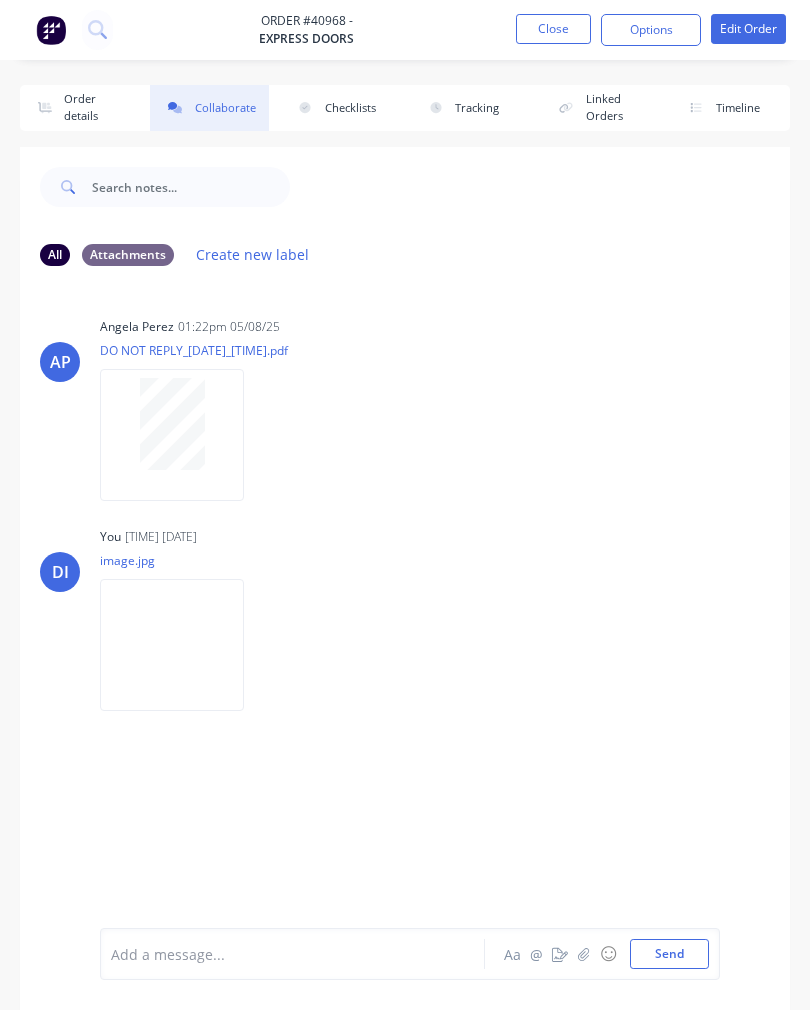 click on "Close" at bounding box center [553, 29] 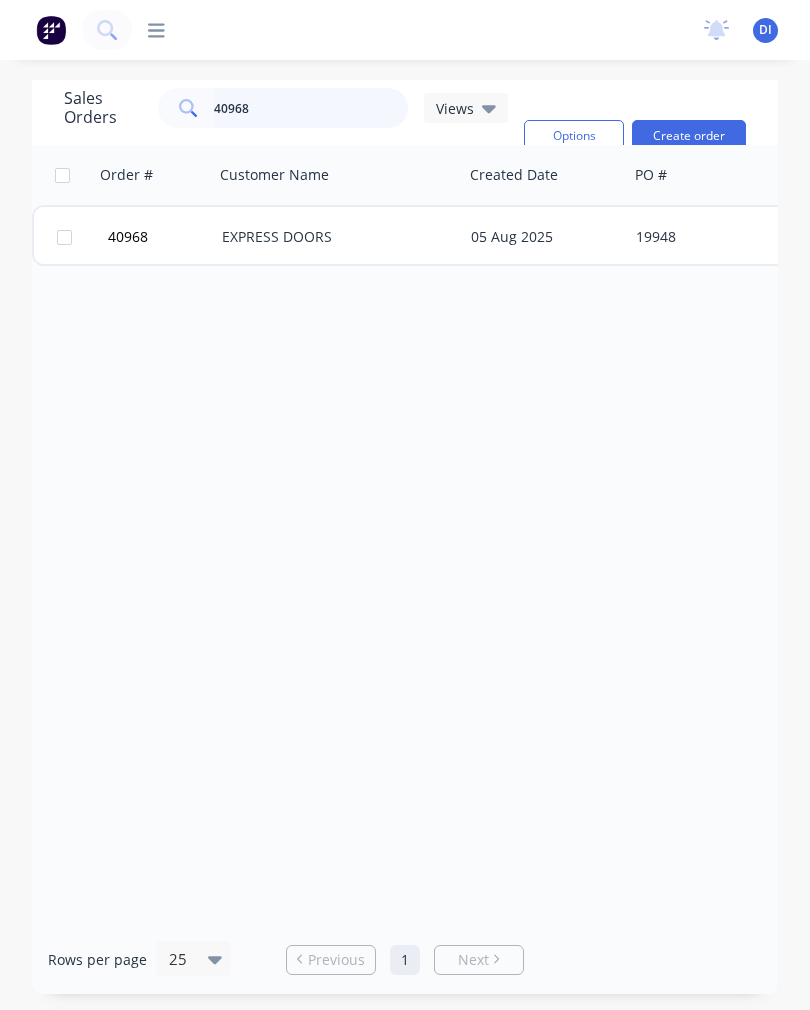 click on "40968" at bounding box center [311, 108] 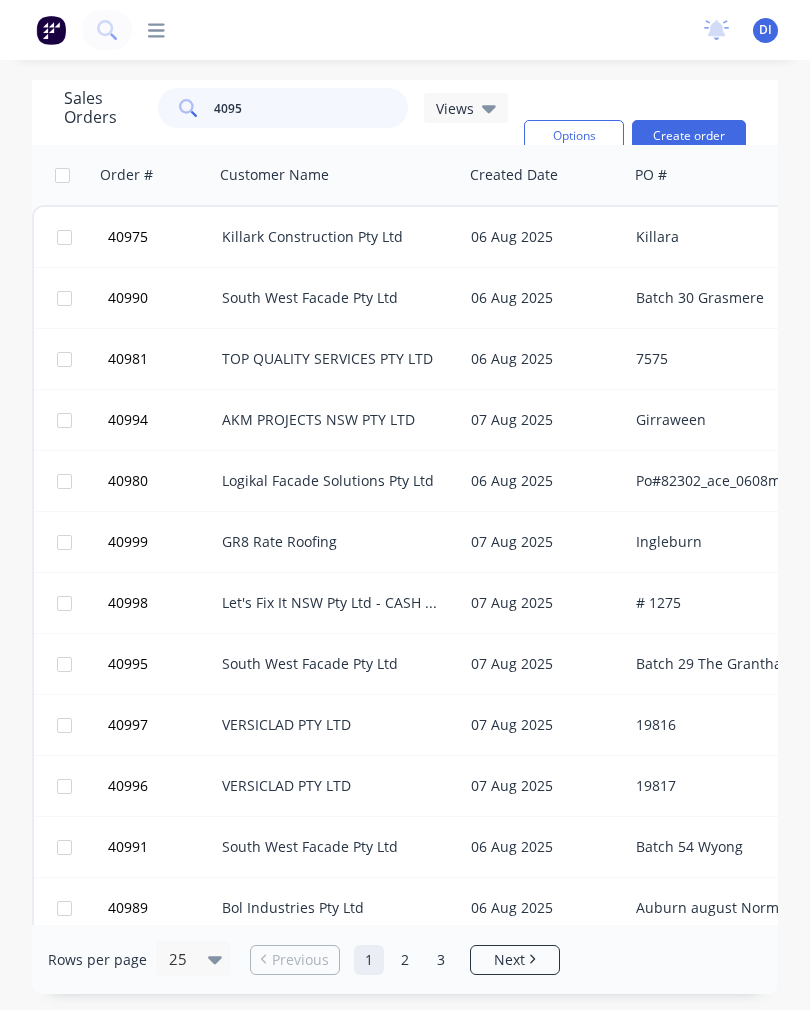 type on "40959" 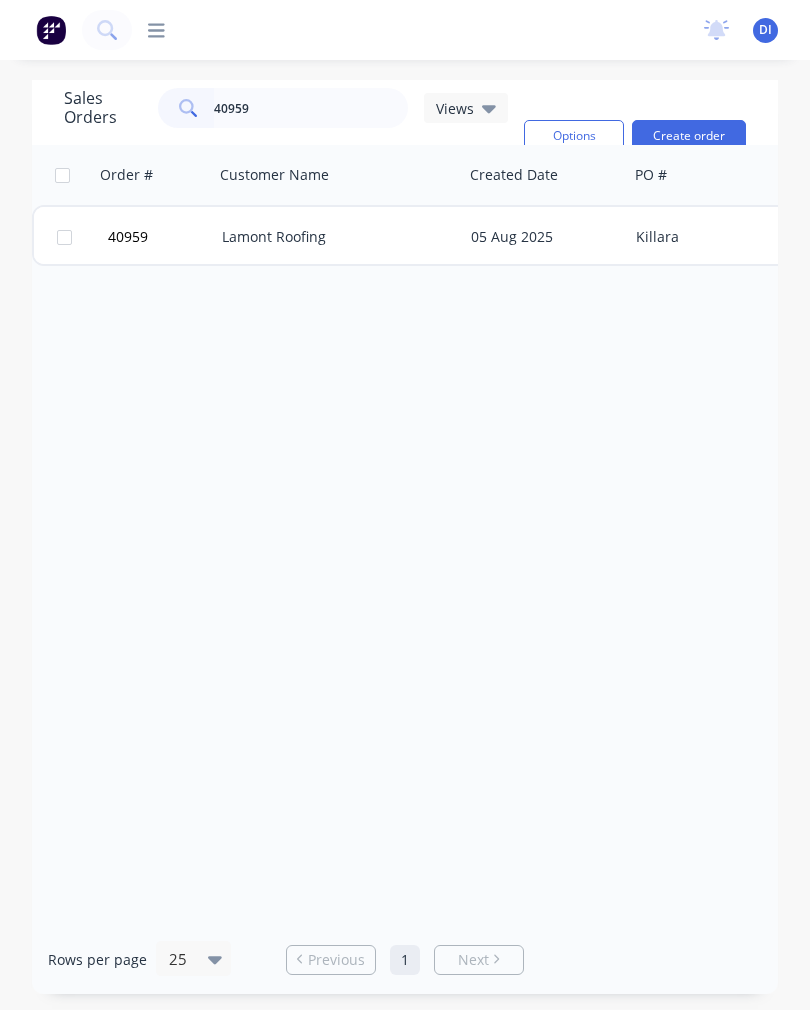 click on "Lamont Roofing" at bounding box center [338, 237] 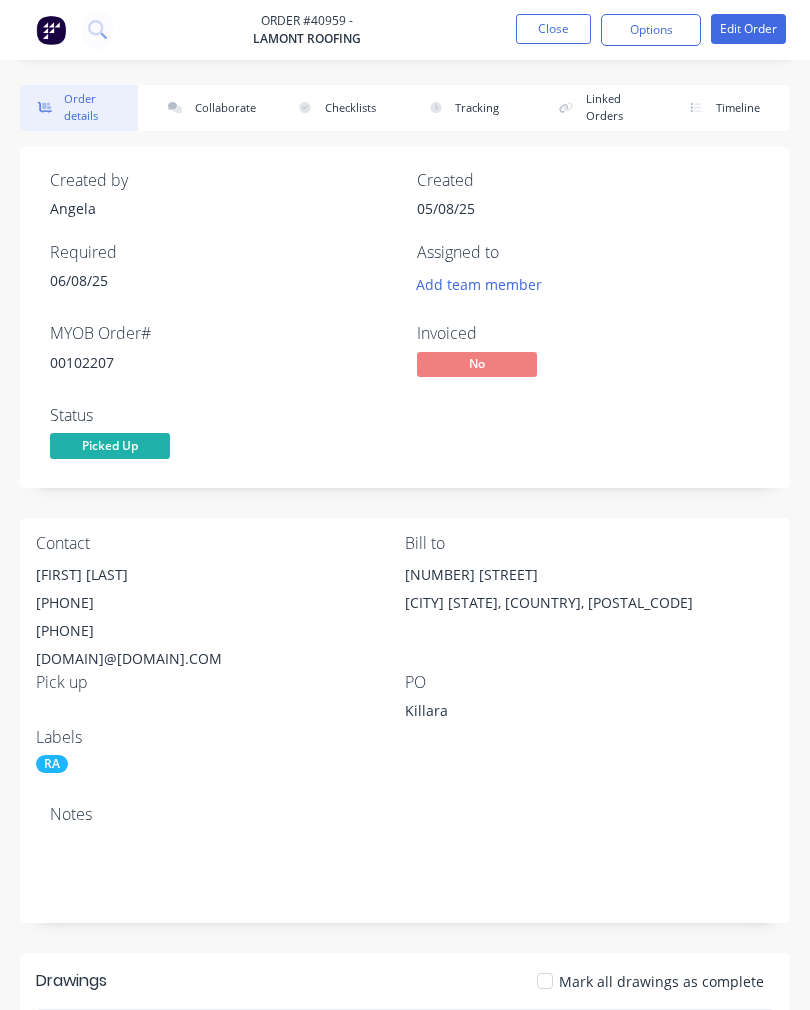 click on "Collaborate" at bounding box center [209, 108] 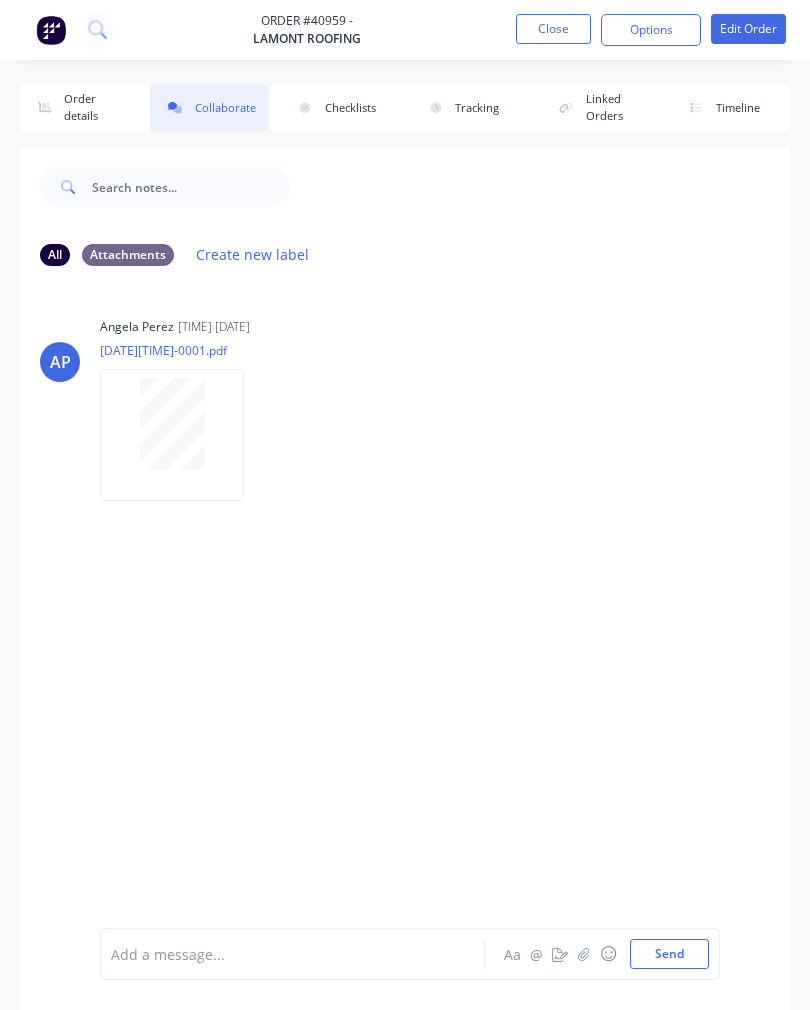 click 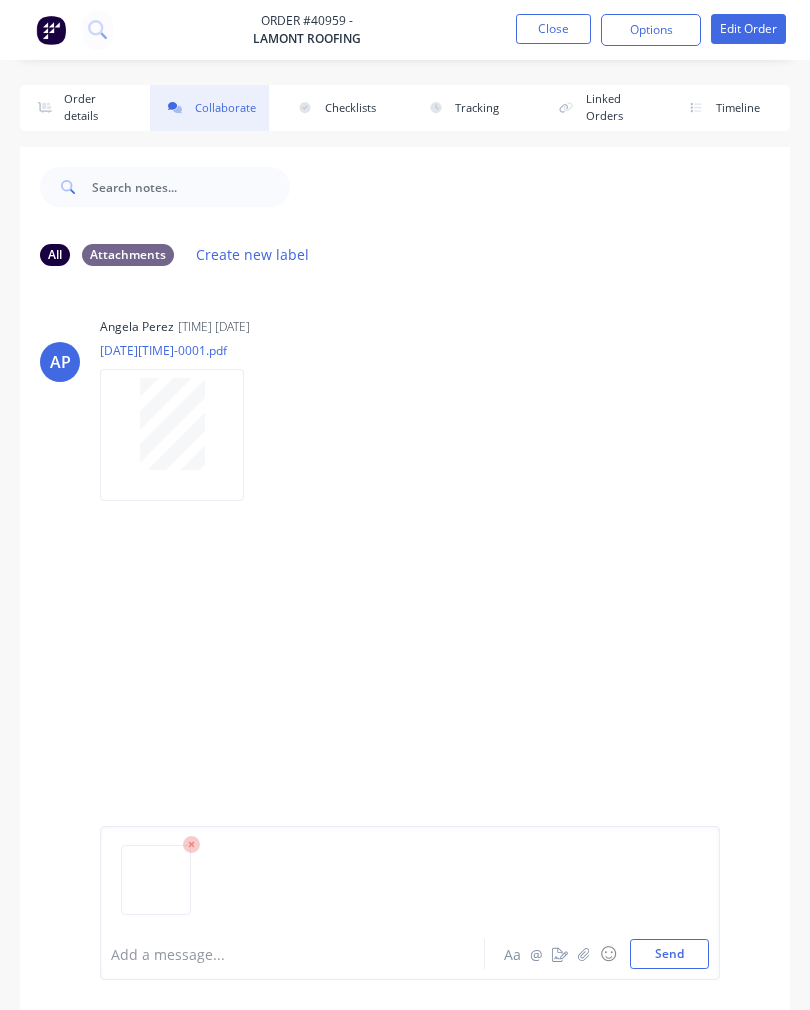 click on "Send" at bounding box center (669, 954) 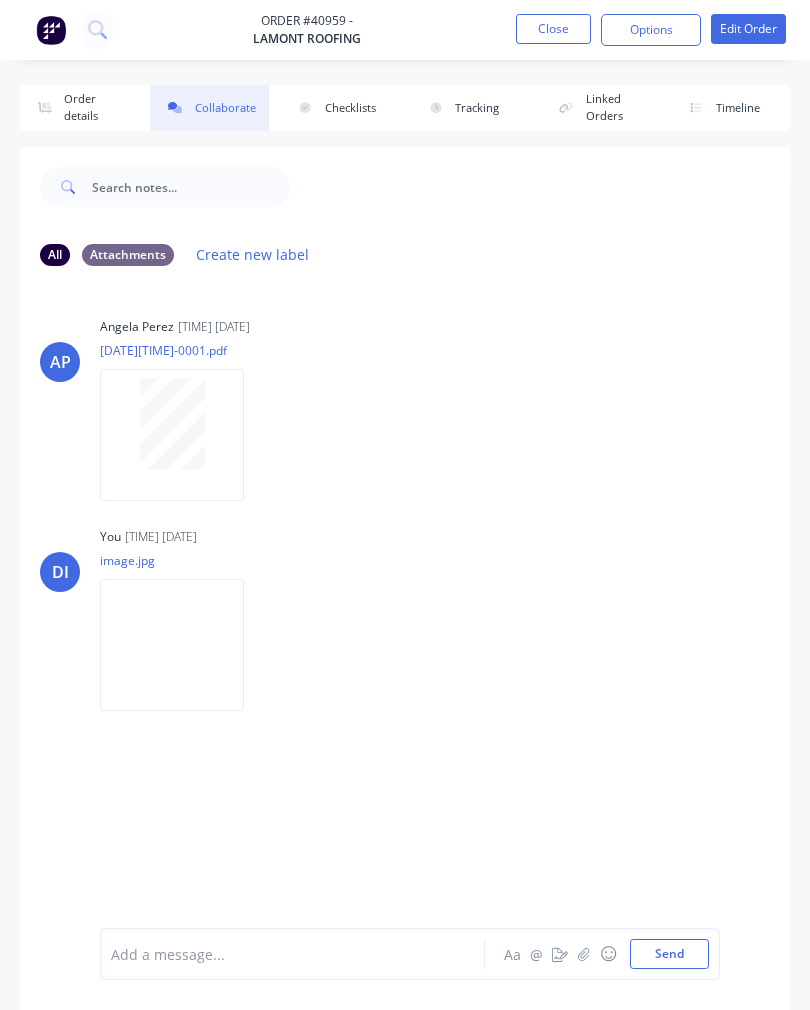 click on "Close" at bounding box center (553, 29) 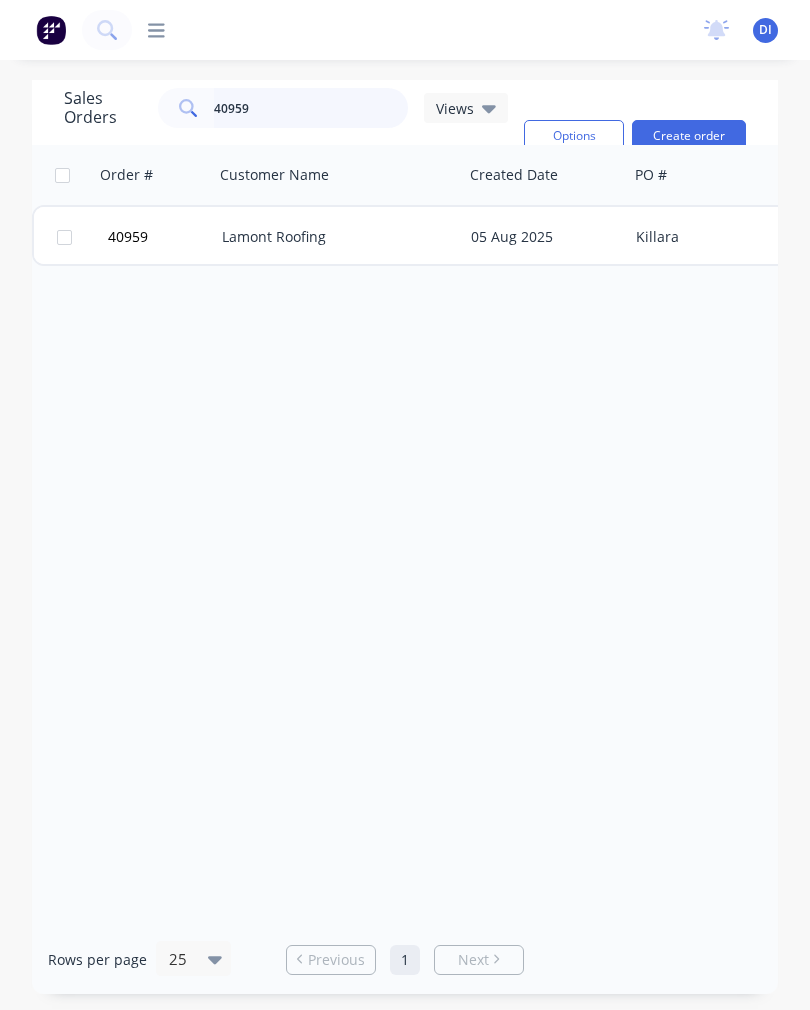 click on "40959" at bounding box center (311, 108) 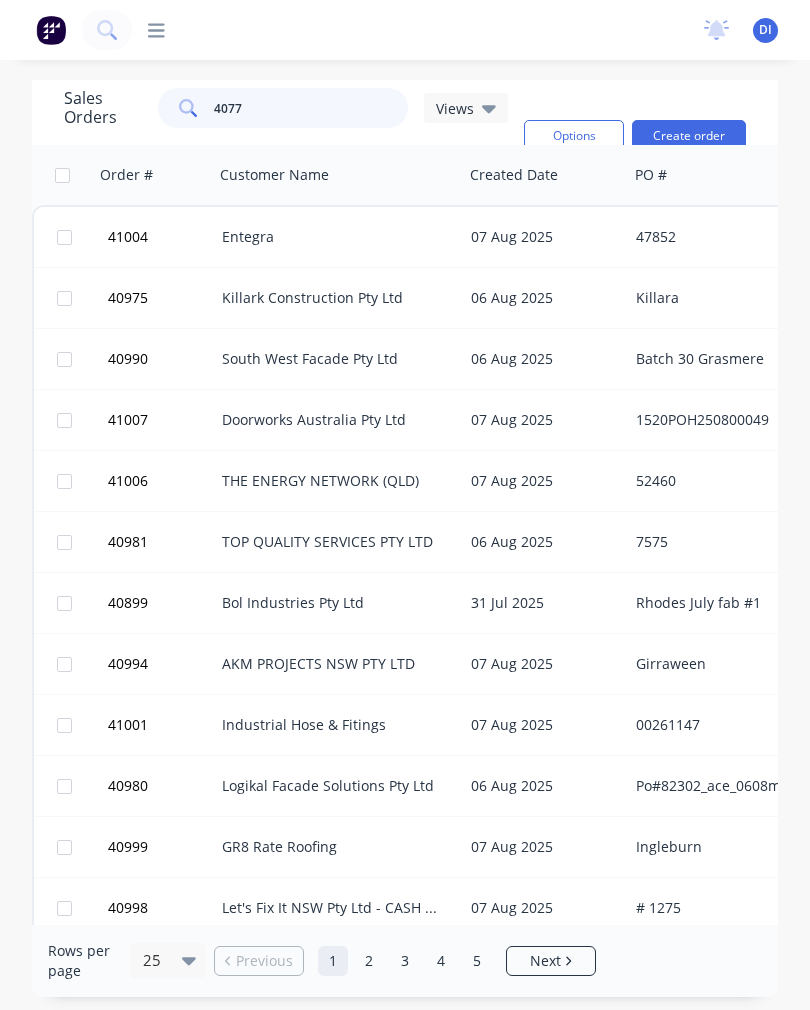 type on "40770" 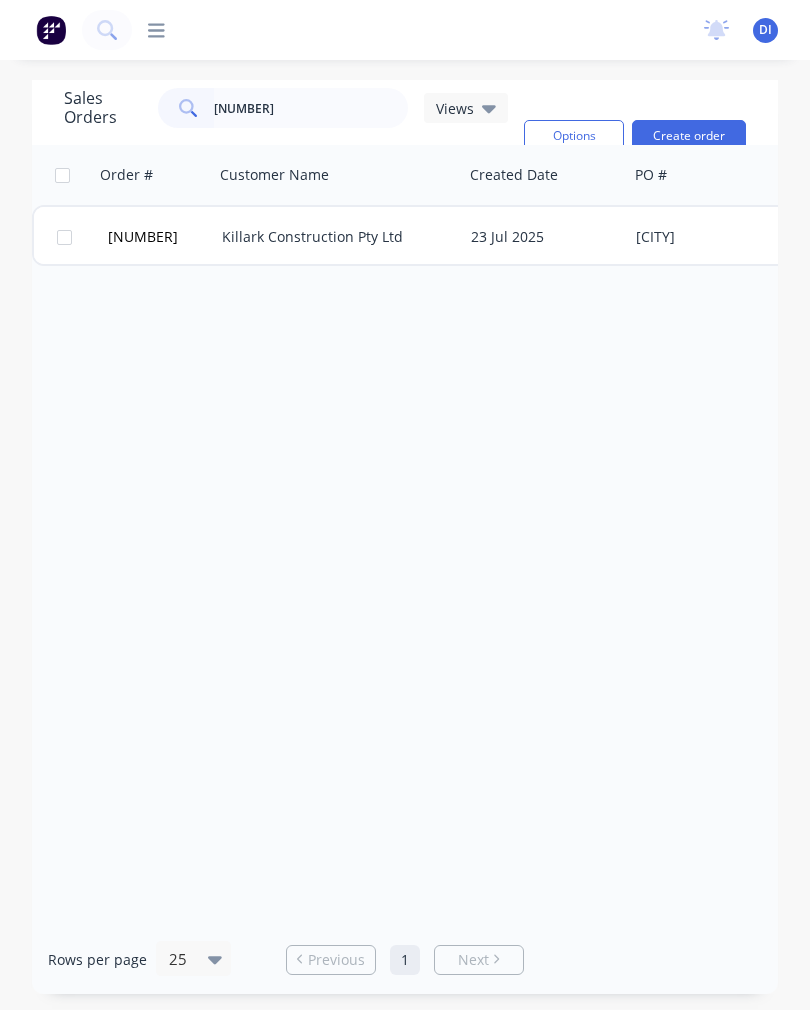 click on "23 Jul 2025" at bounding box center (545, 237) 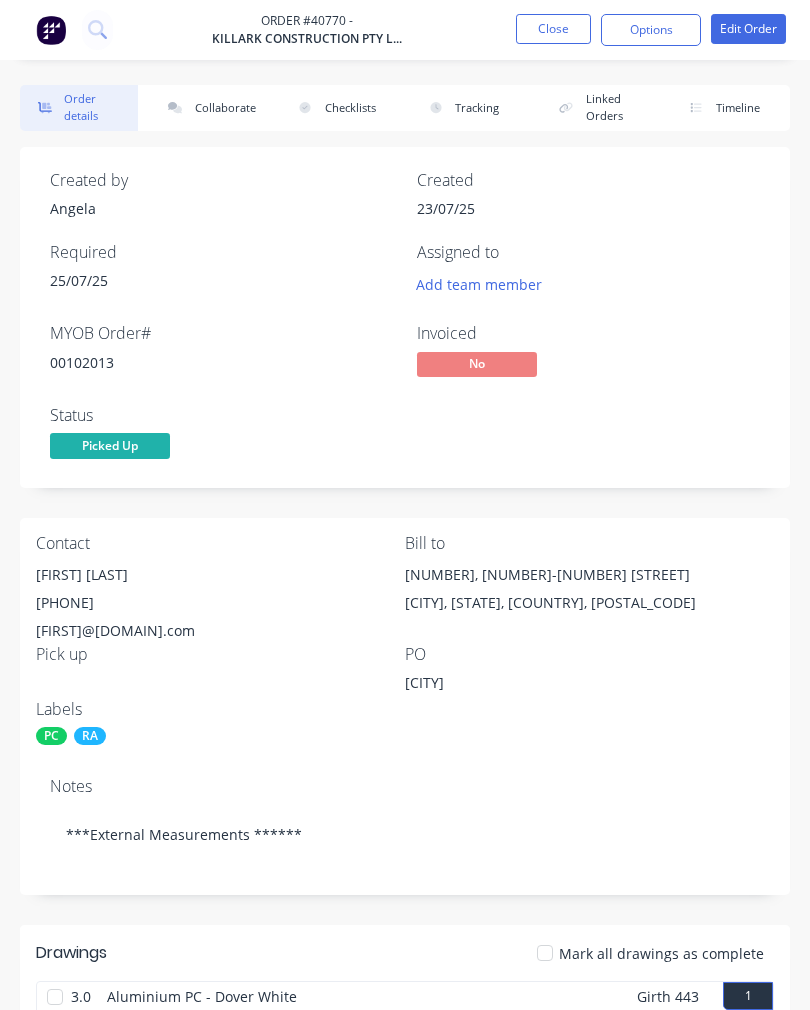 click on "Collaborate" at bounding box center (209, 108) 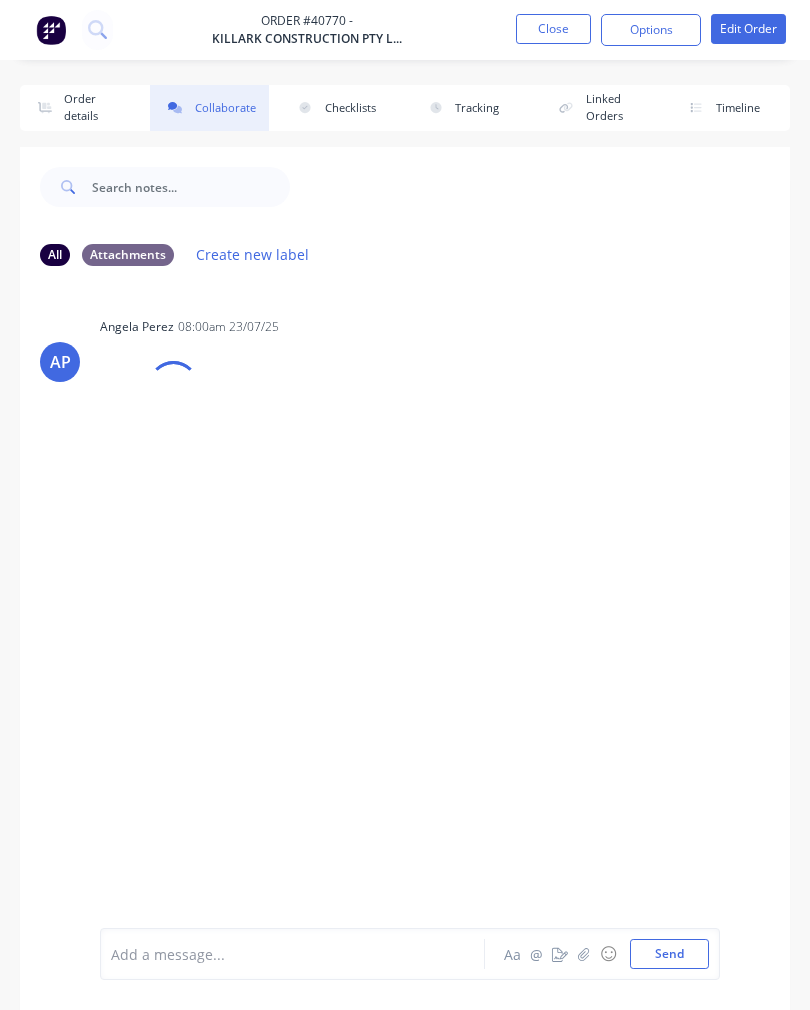 click 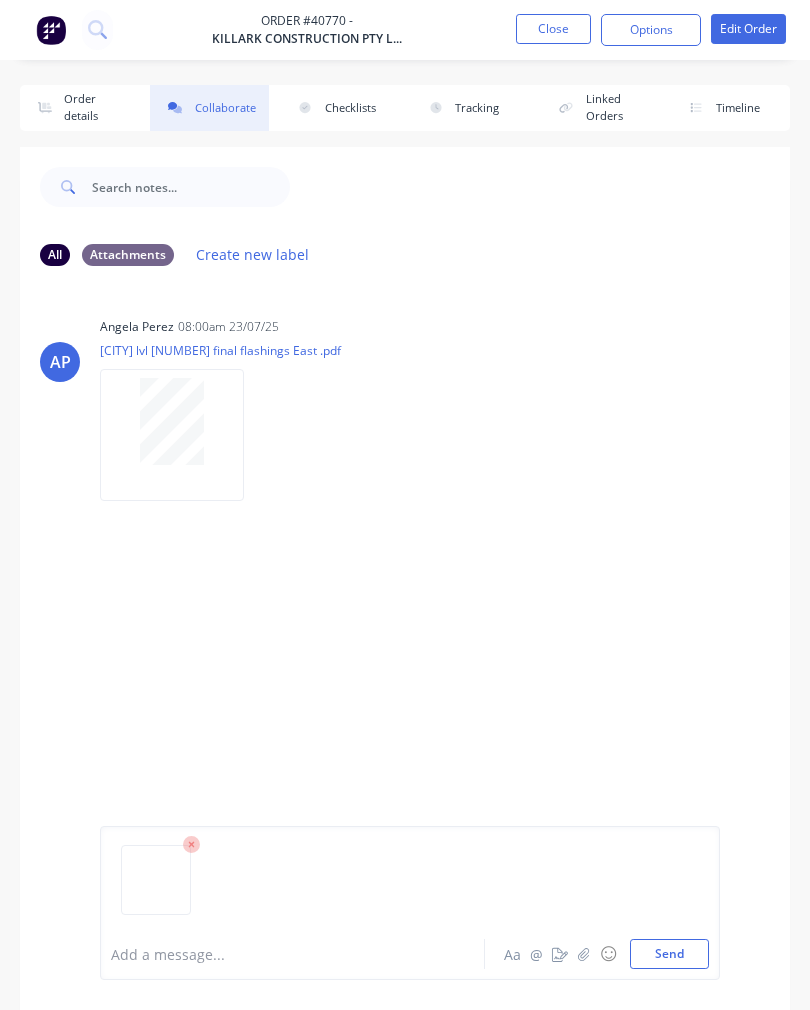 click on "Send" at bounding box center [669, 954] 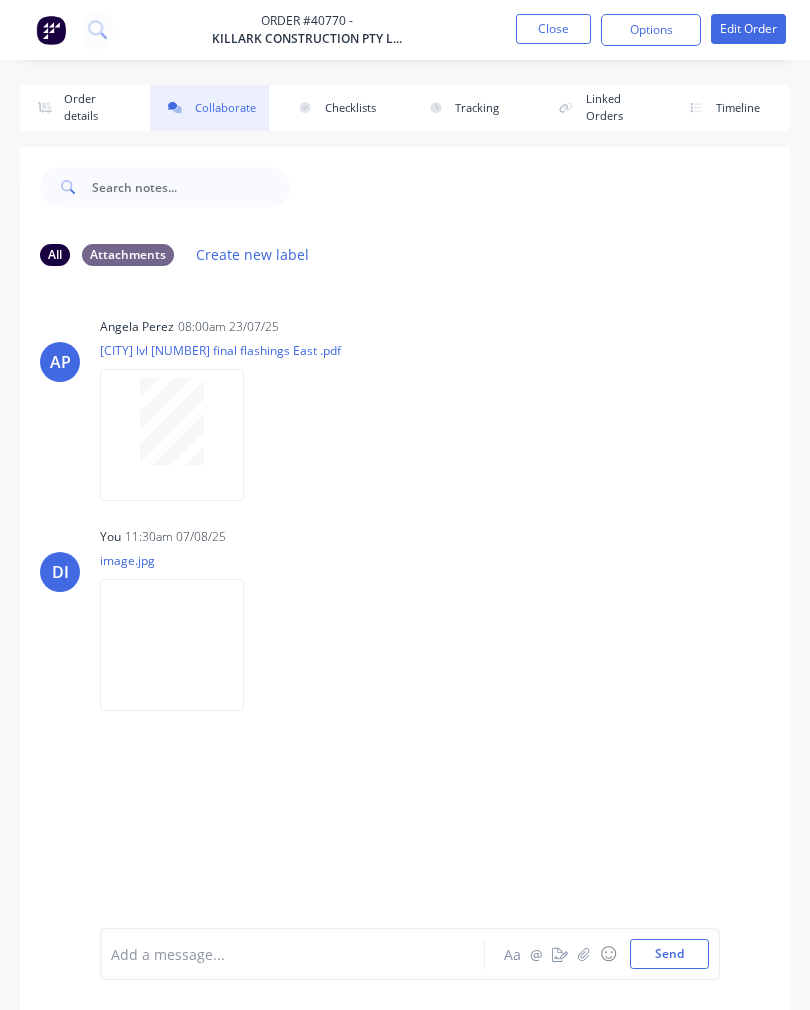 click on "Close" at bounding box center [553, 29] 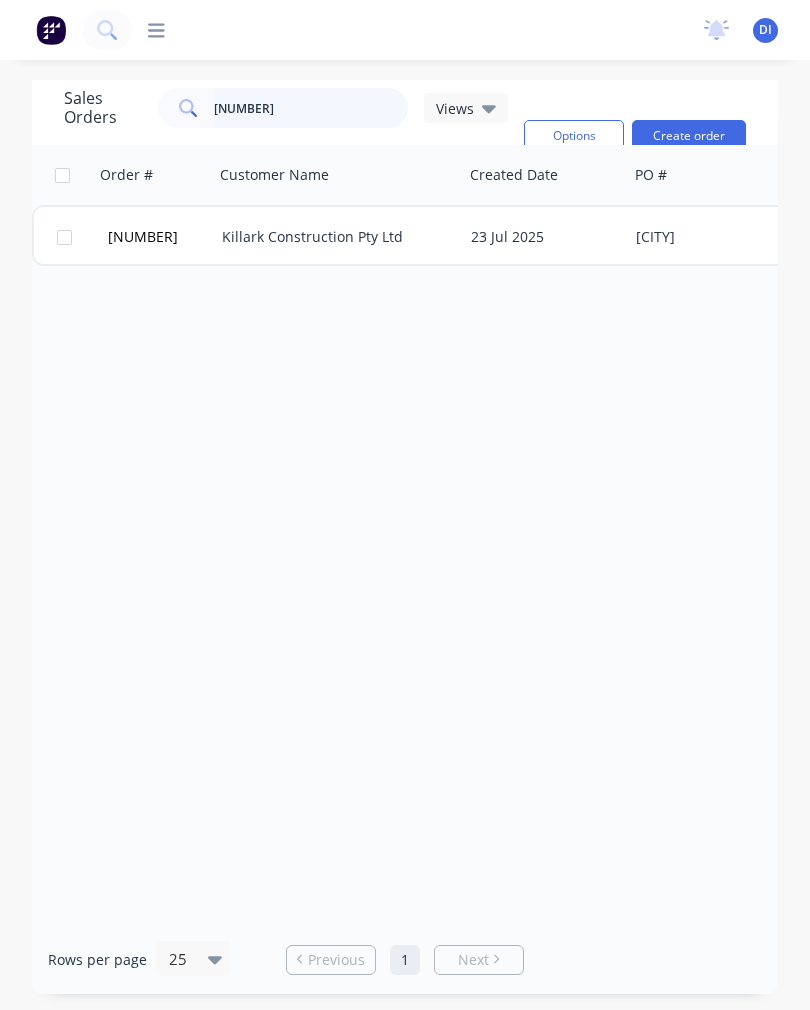 click on "40770" at bounding box center (311, 108) 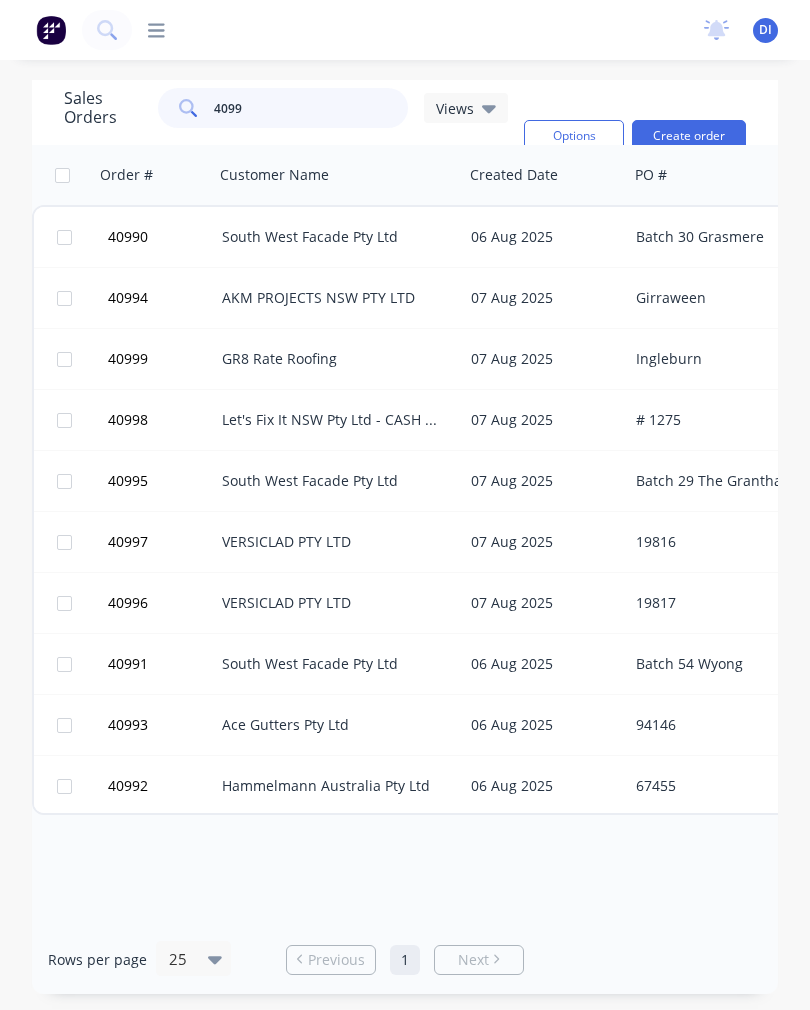 type on "40993" 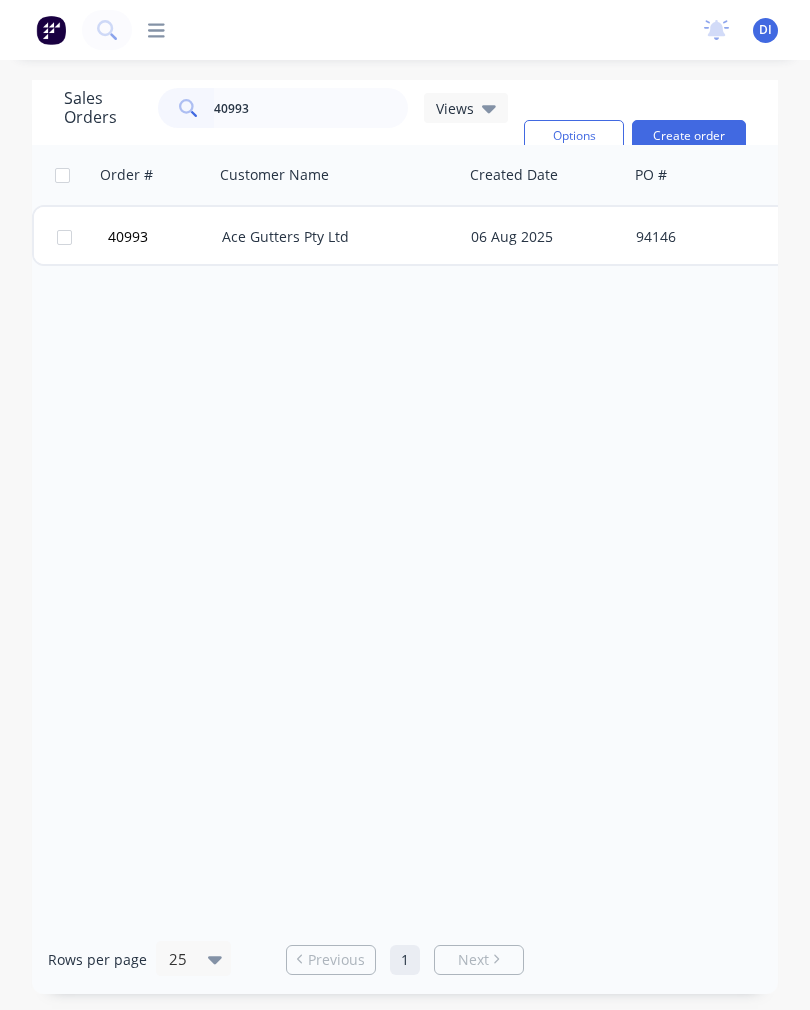 click on "Ace Gutters Pty Ltd" at bounding box center [333, 237] 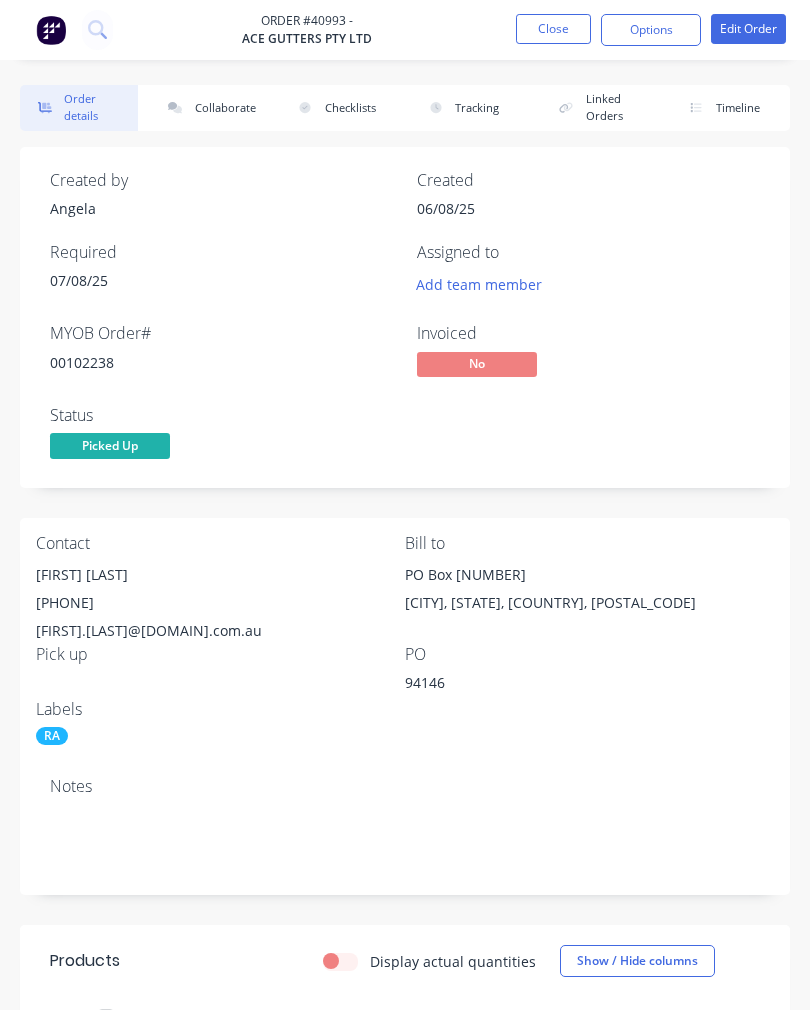 click on "Collaborate" at bounding box center (209, 108) 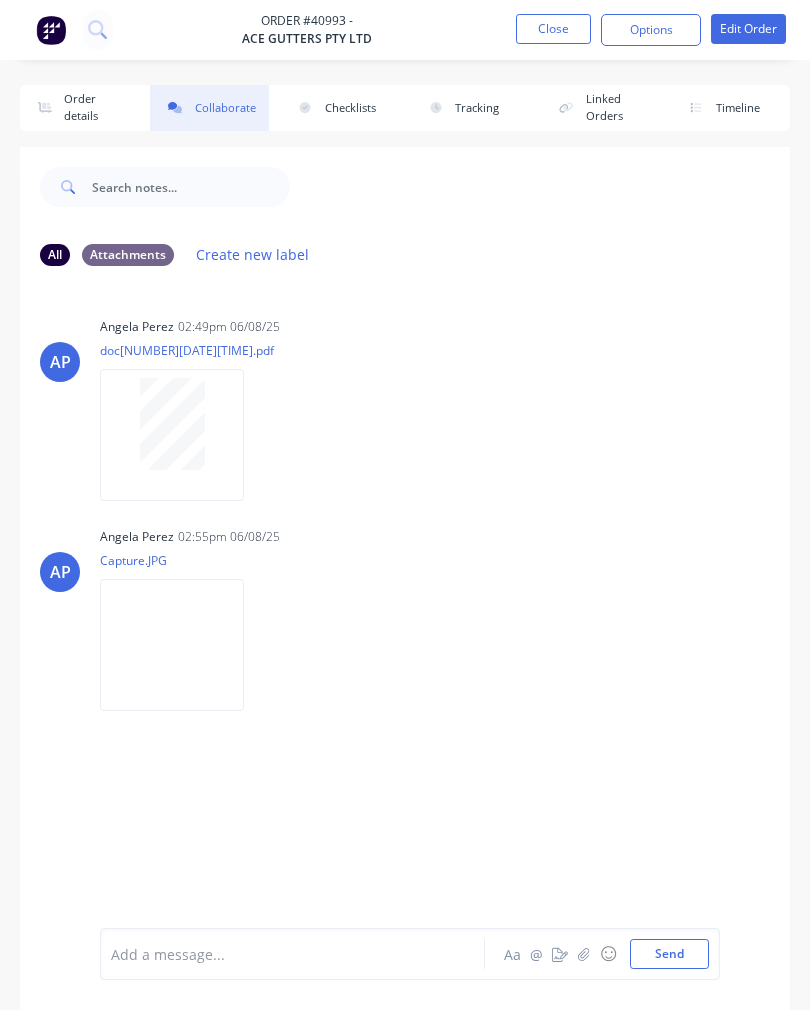 click 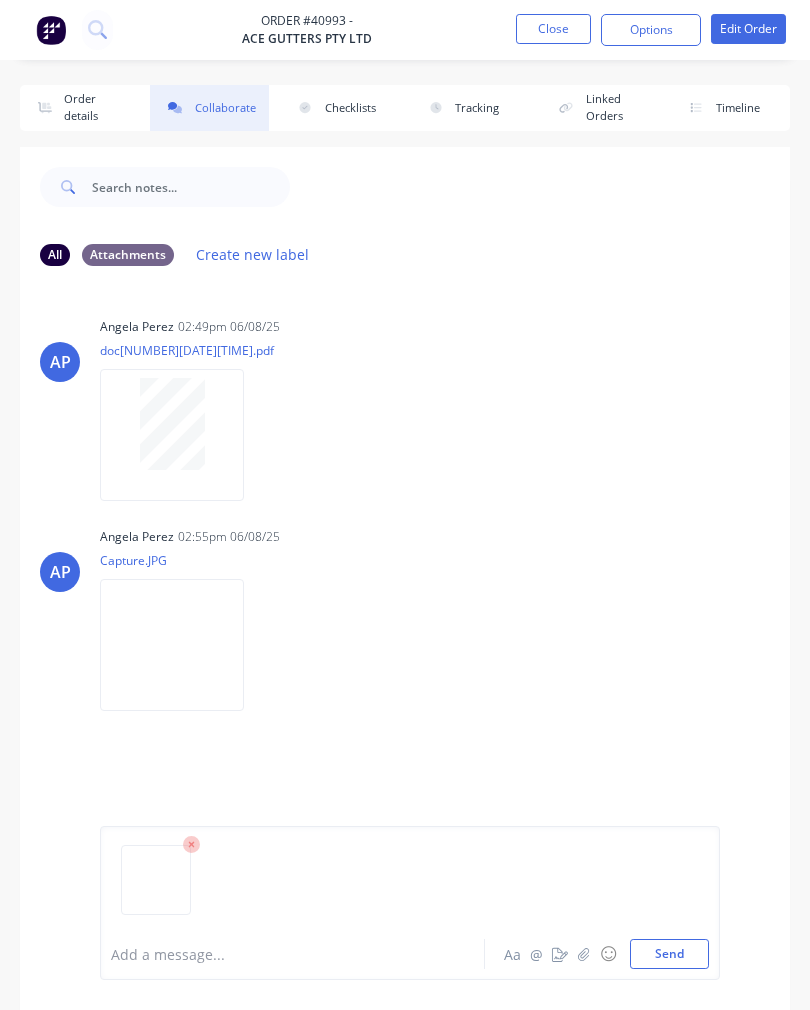 click on "Send" at bounding box center (669, 954) 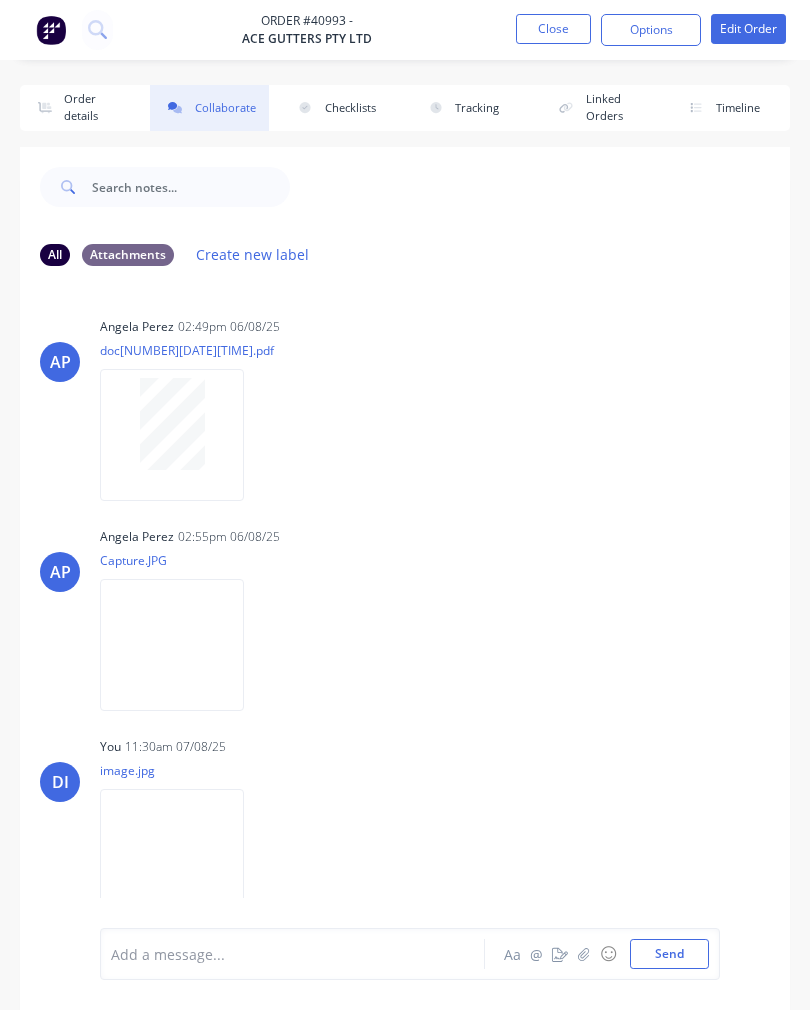 click on "Close" at bounding box center (553, 29) 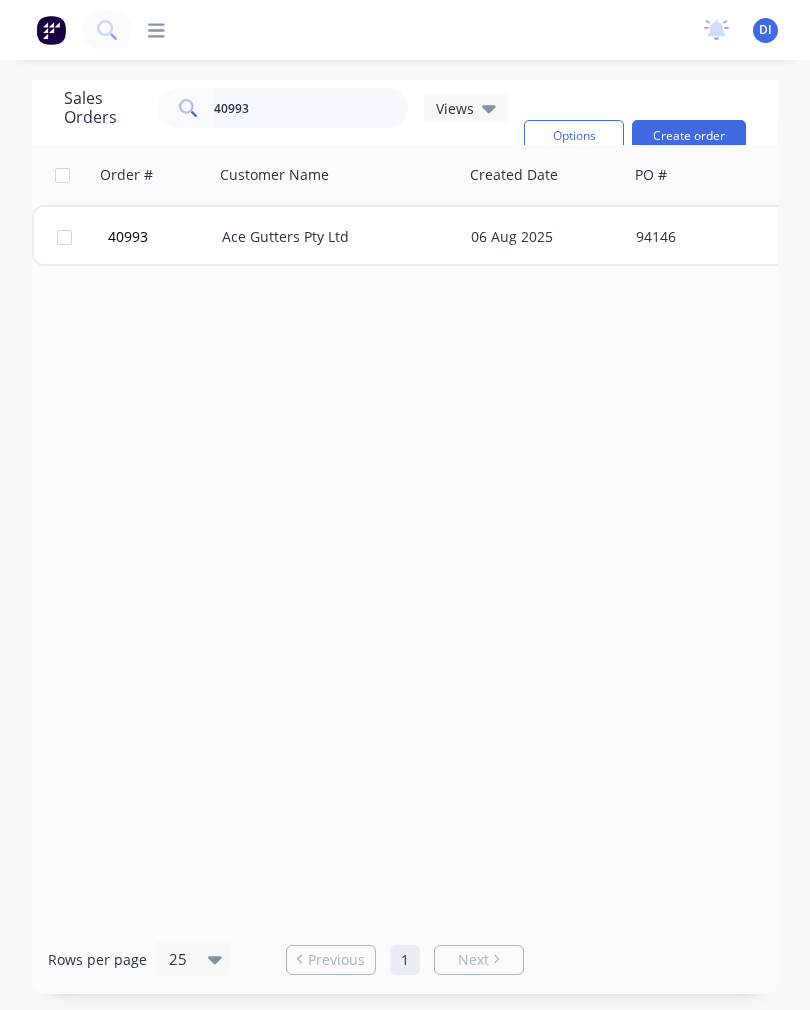 click on "40993" at bounding box center [311, 108] 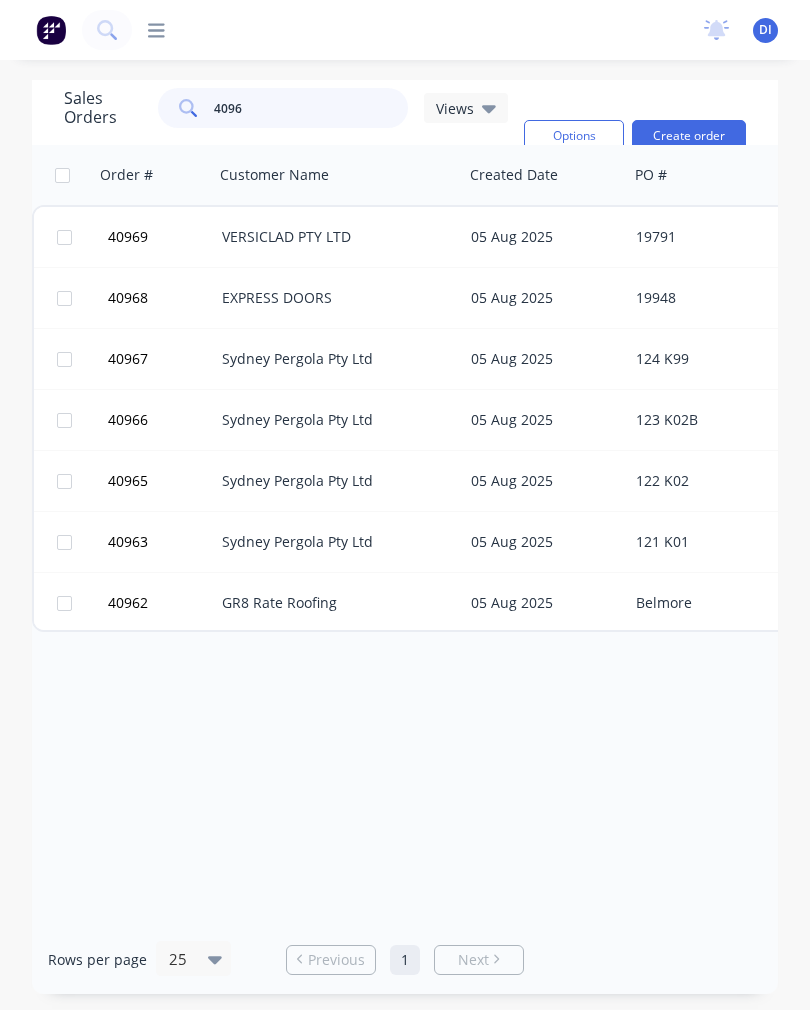 type on "40962" 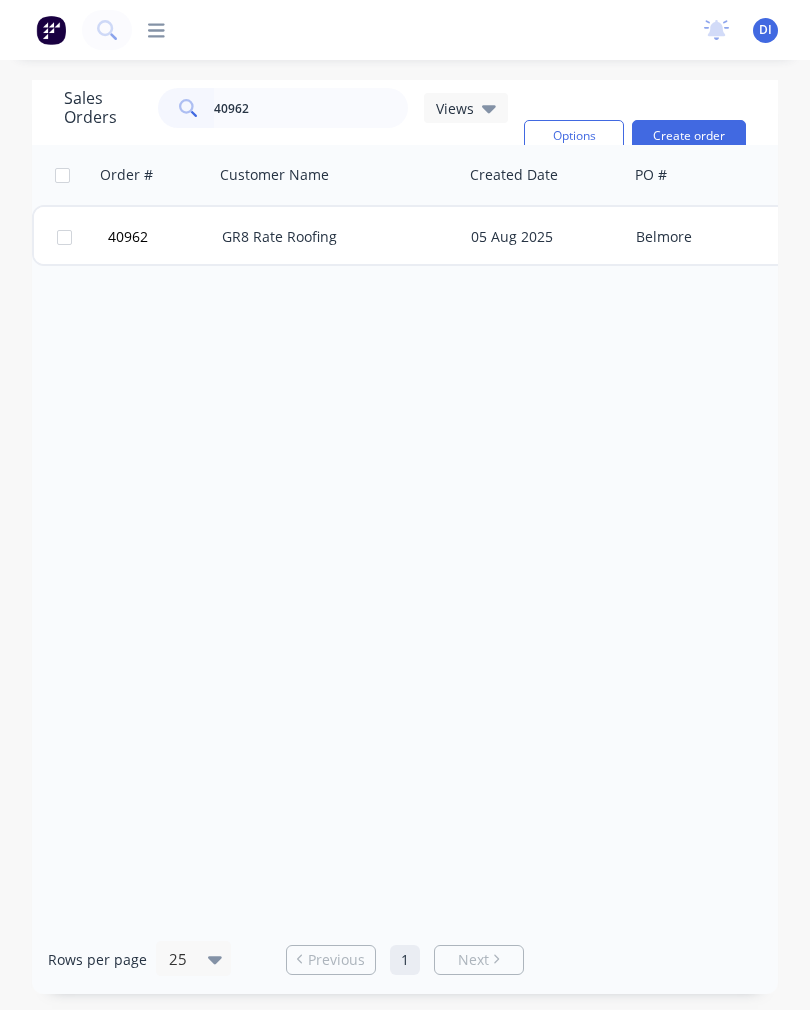click on "GR8 Rate Roofing" at bounding box center (333, 237) 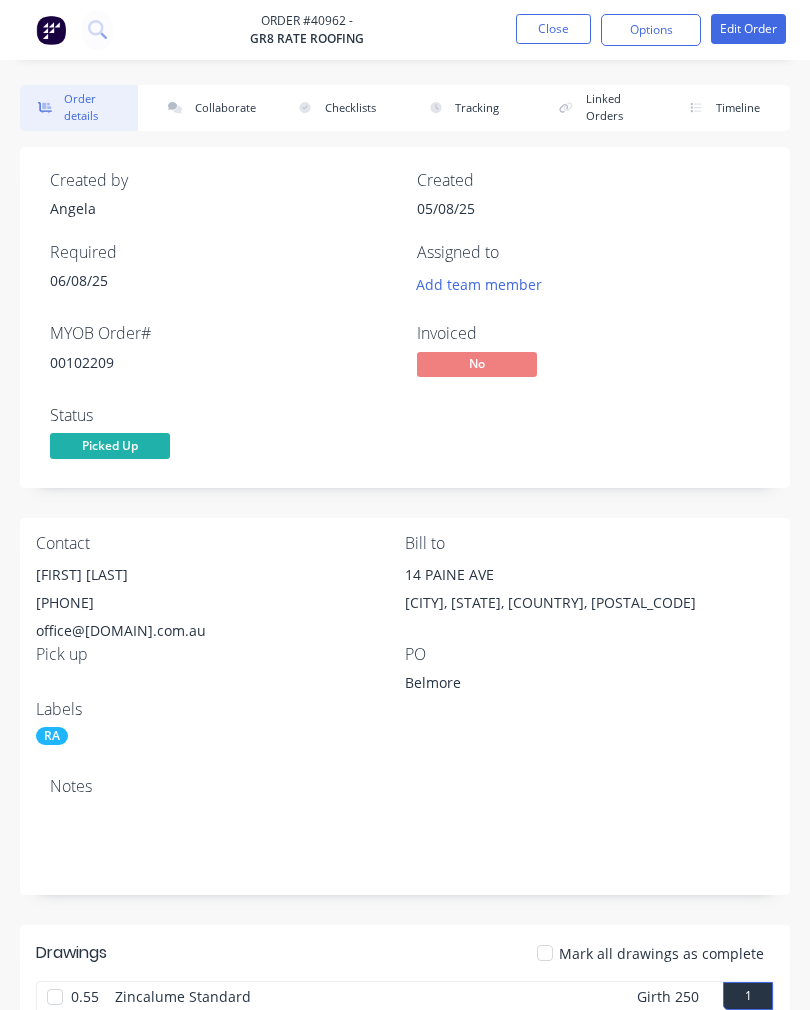 click on "Collaborate" at bounding box center [209, 108] 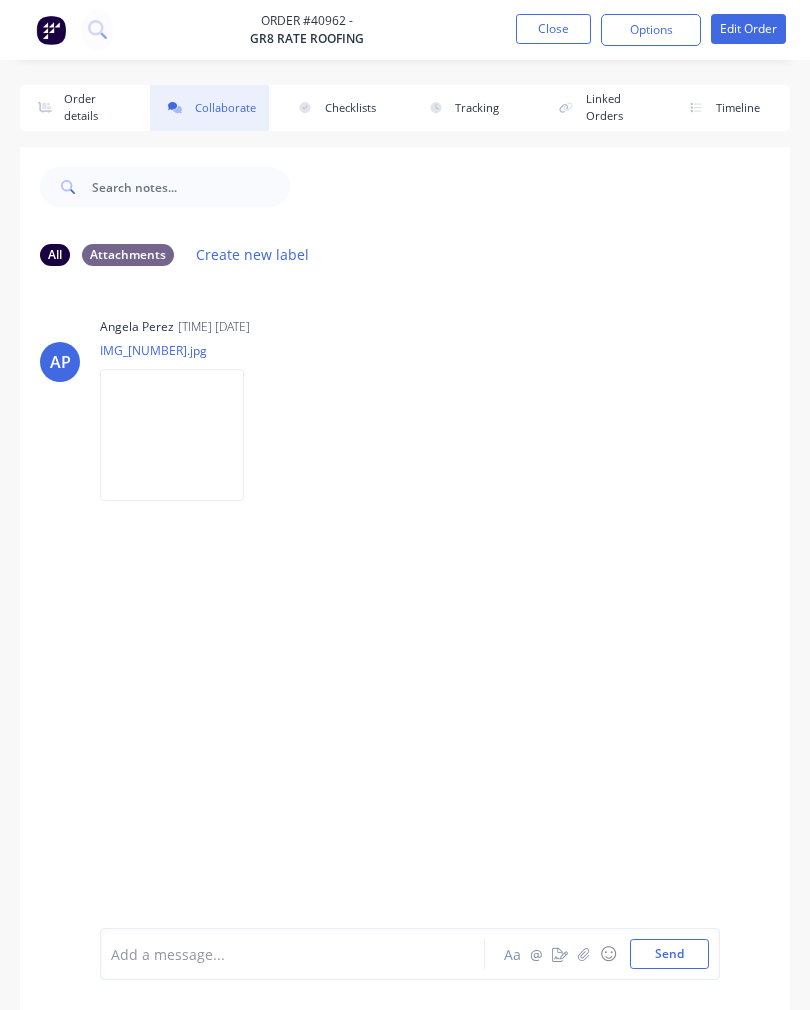 click 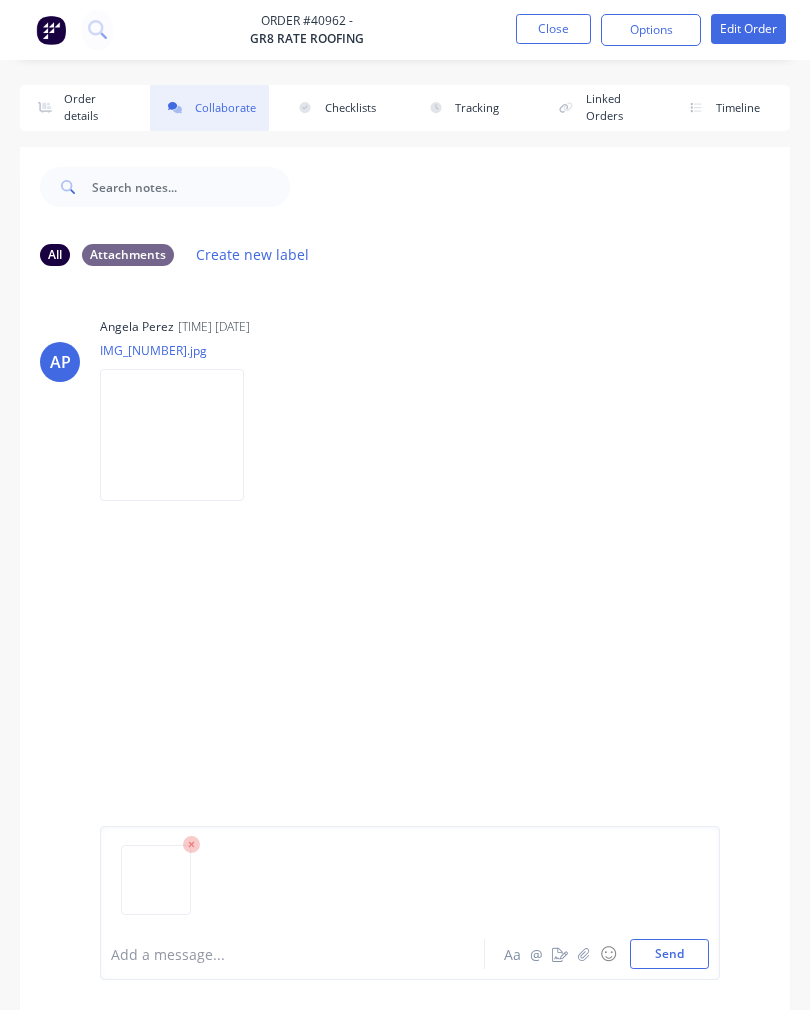 click on "Send" at bounding box center [669, 954] 